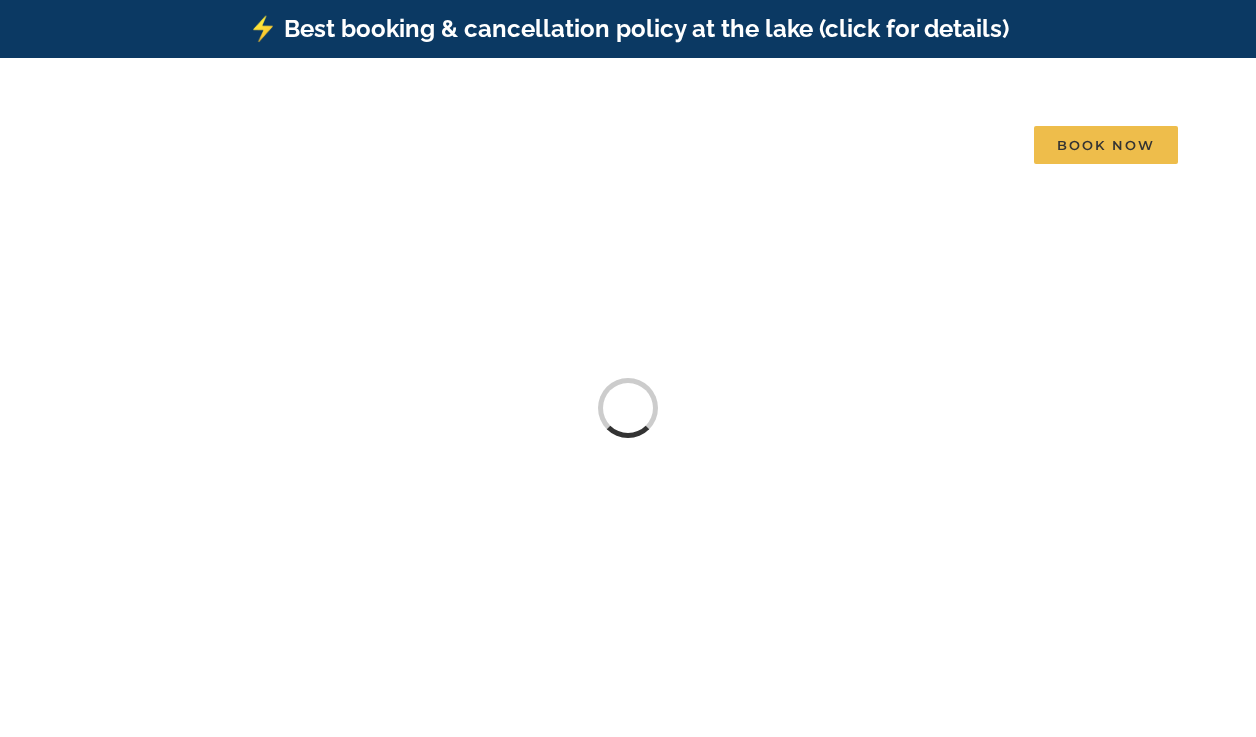 scroll, scrollTop: 0, scrollLeft: 0, axis: both 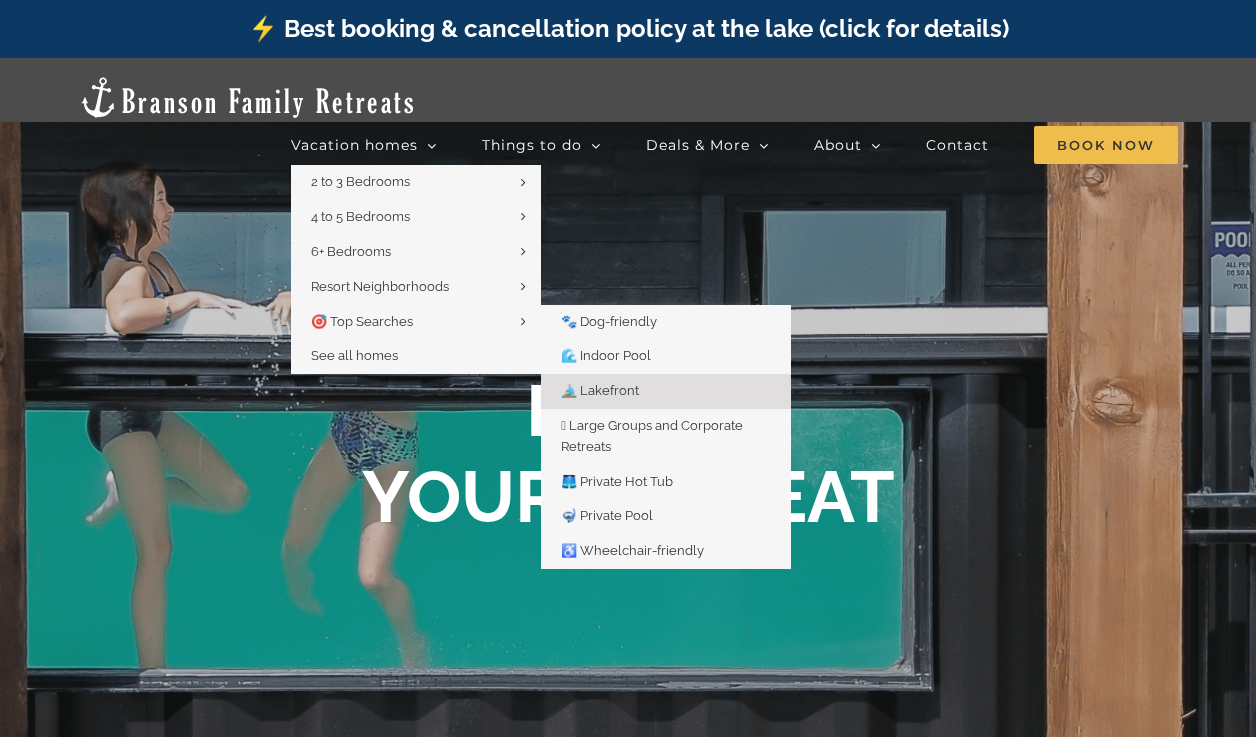 click on "⛵️ Lakefront" at bounding box center (600, 390) 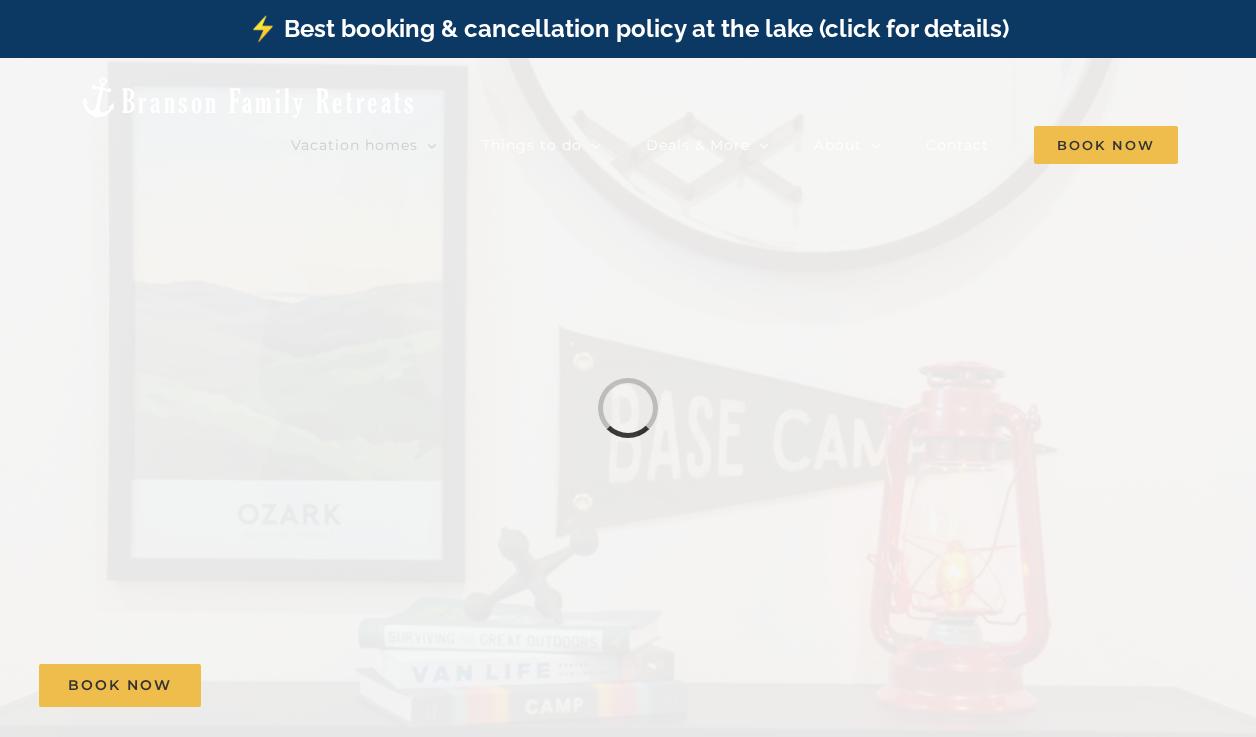 scroll, scrollTop: 0, scrollLeft: 0, axis: both 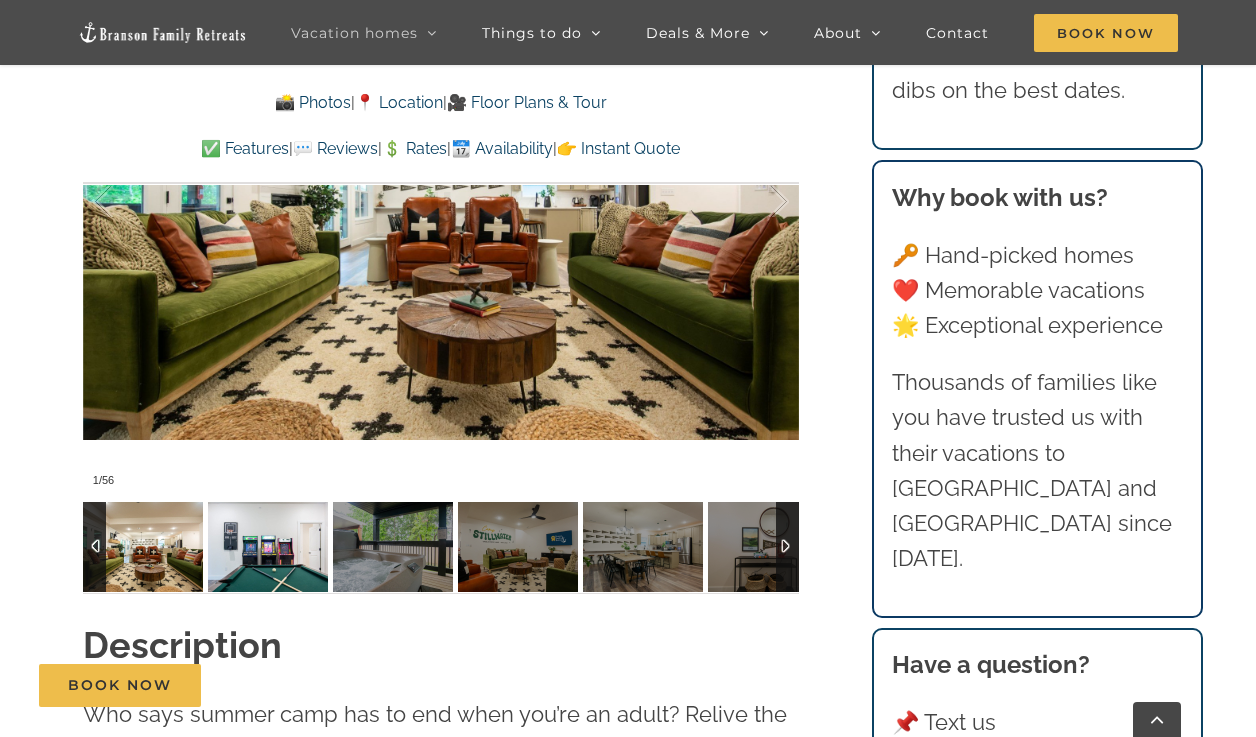 click at bounding box center (268, 547) 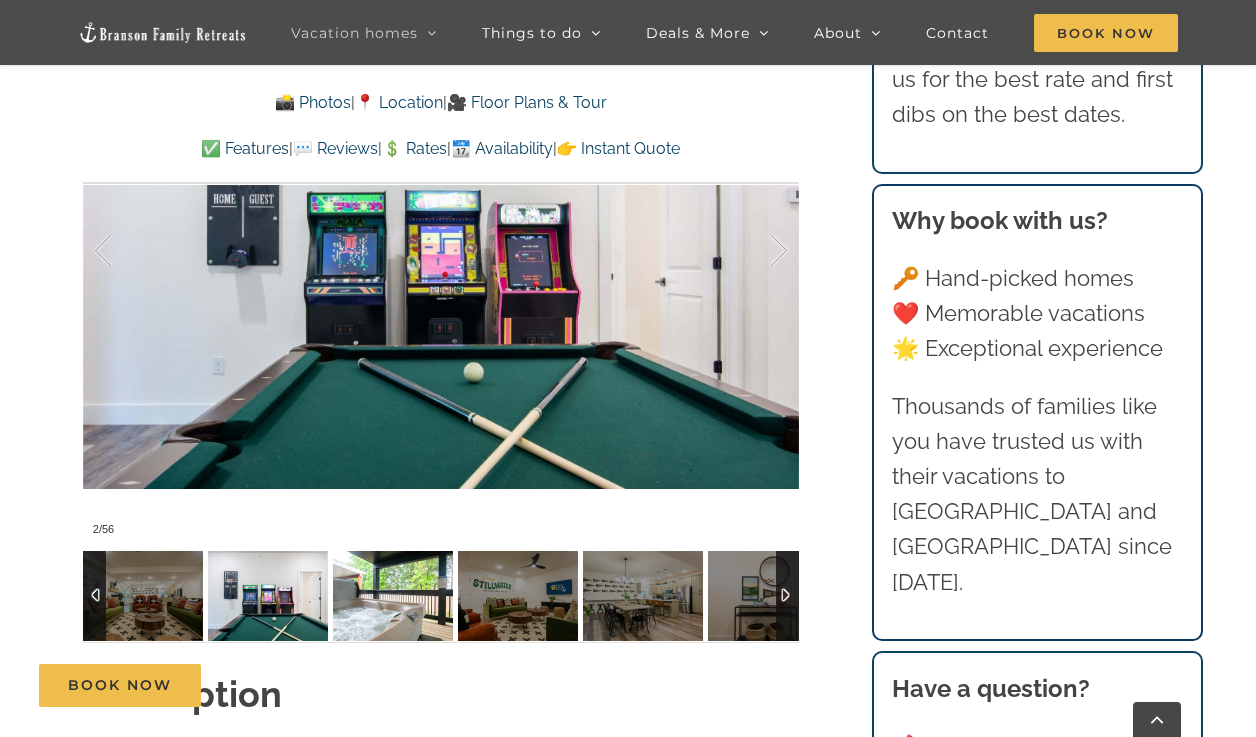 scroll, scrollTop: 1590, scrollLeft: 0, axis: vertical 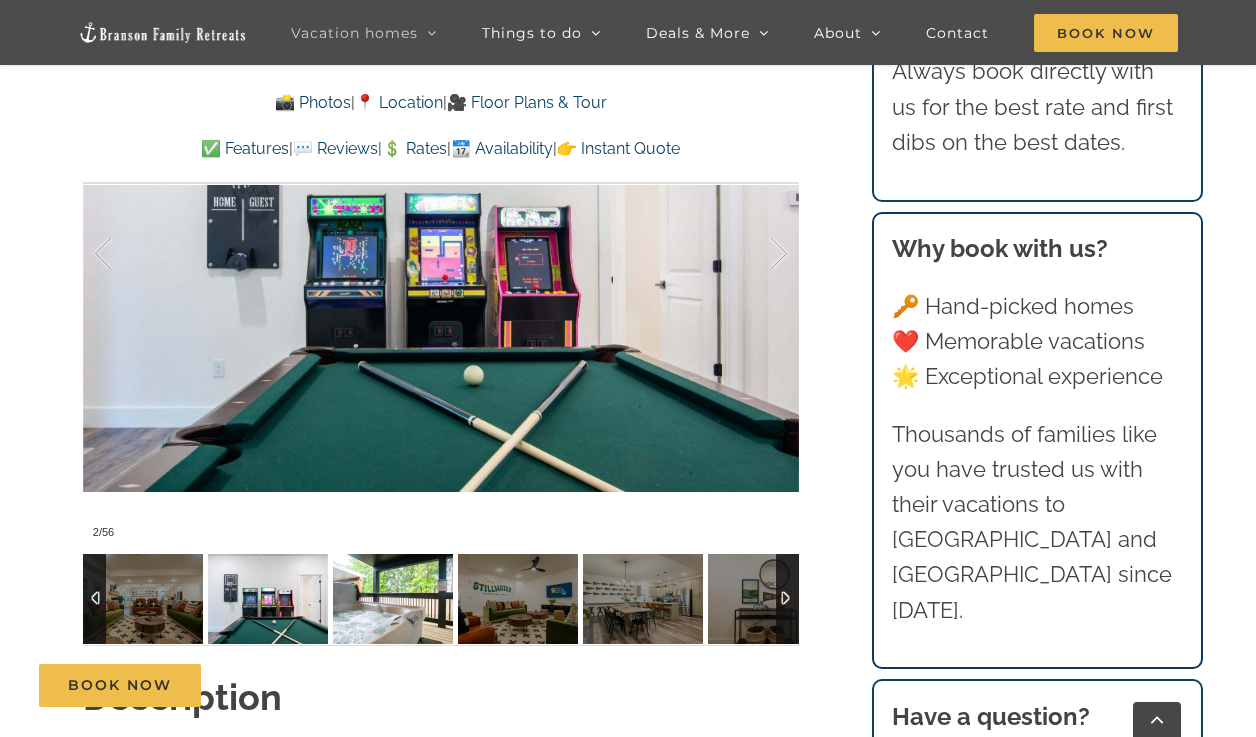 click at bounding box center (393, 599) 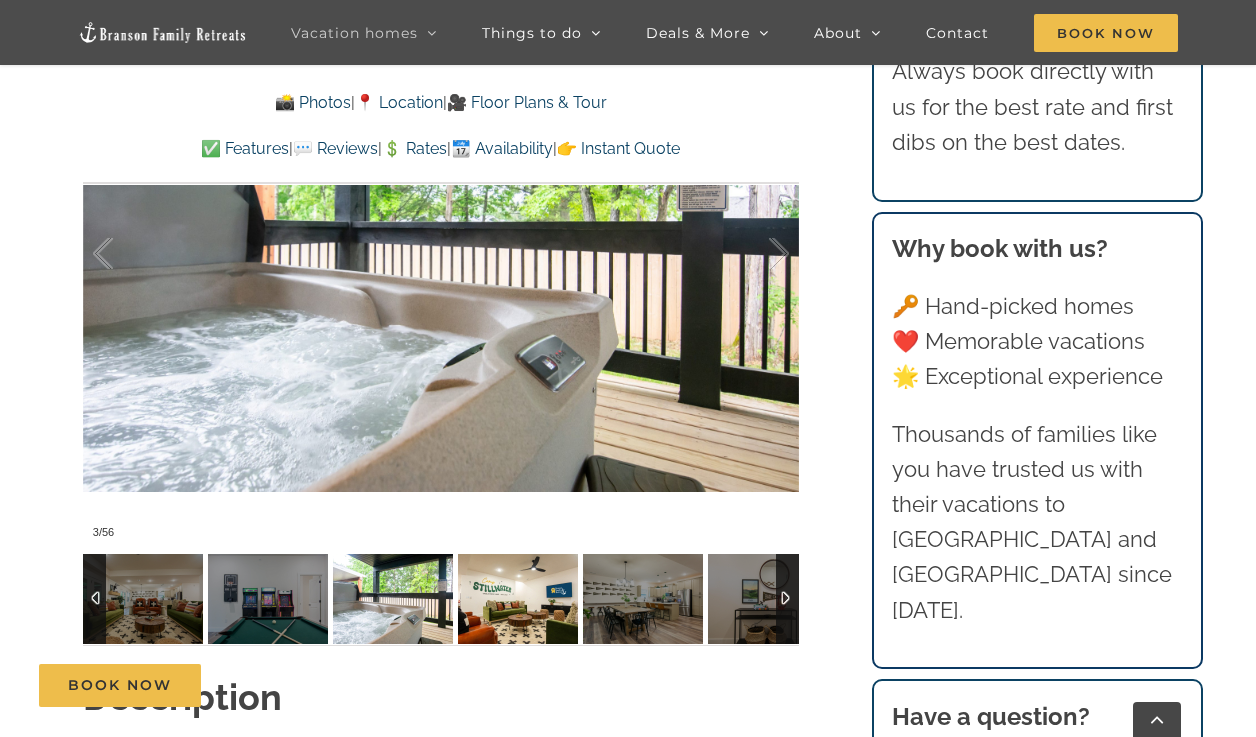 click at bounding box center (518, 599) 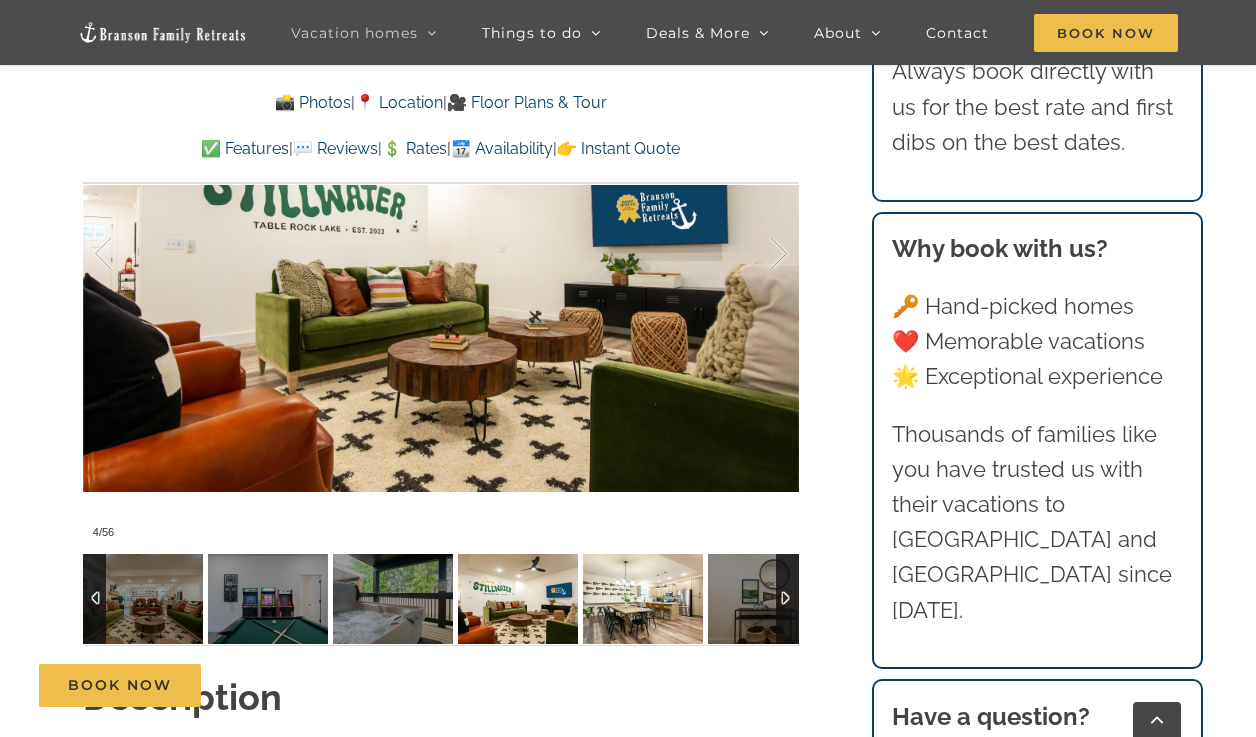 click at bounding box center [643, 599] 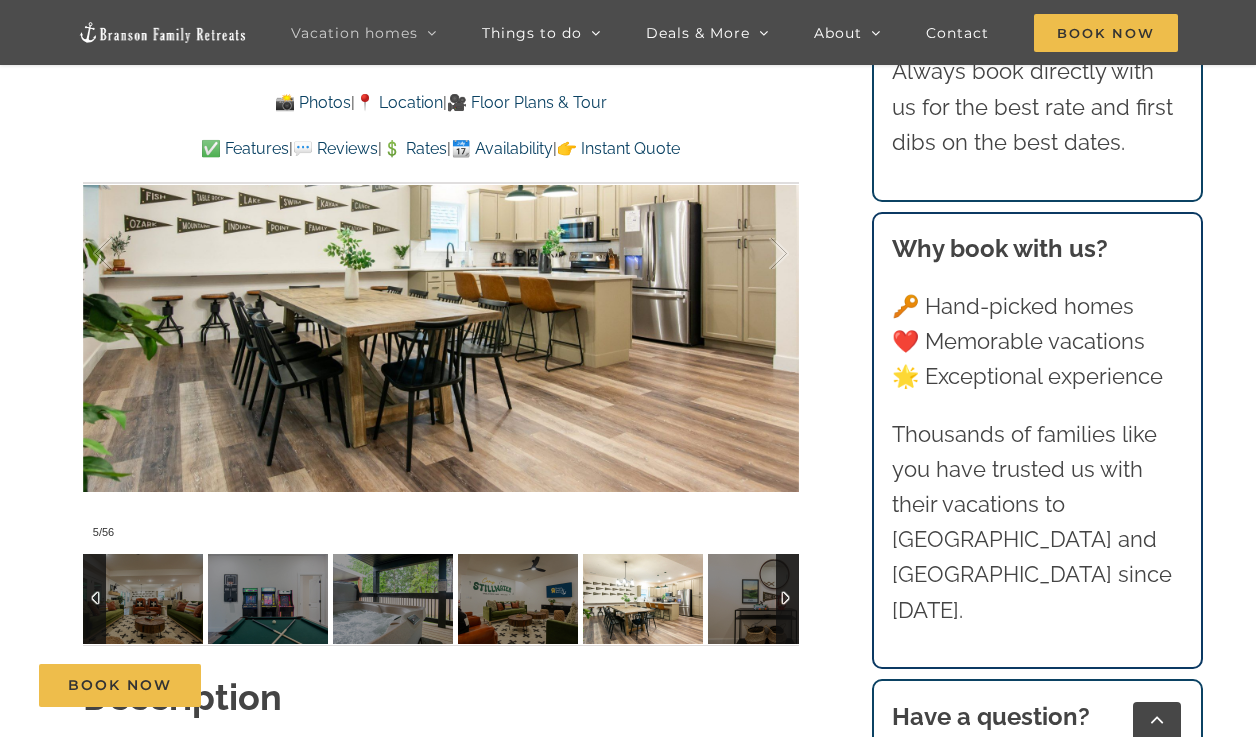 click at bounding box center (643, 599) 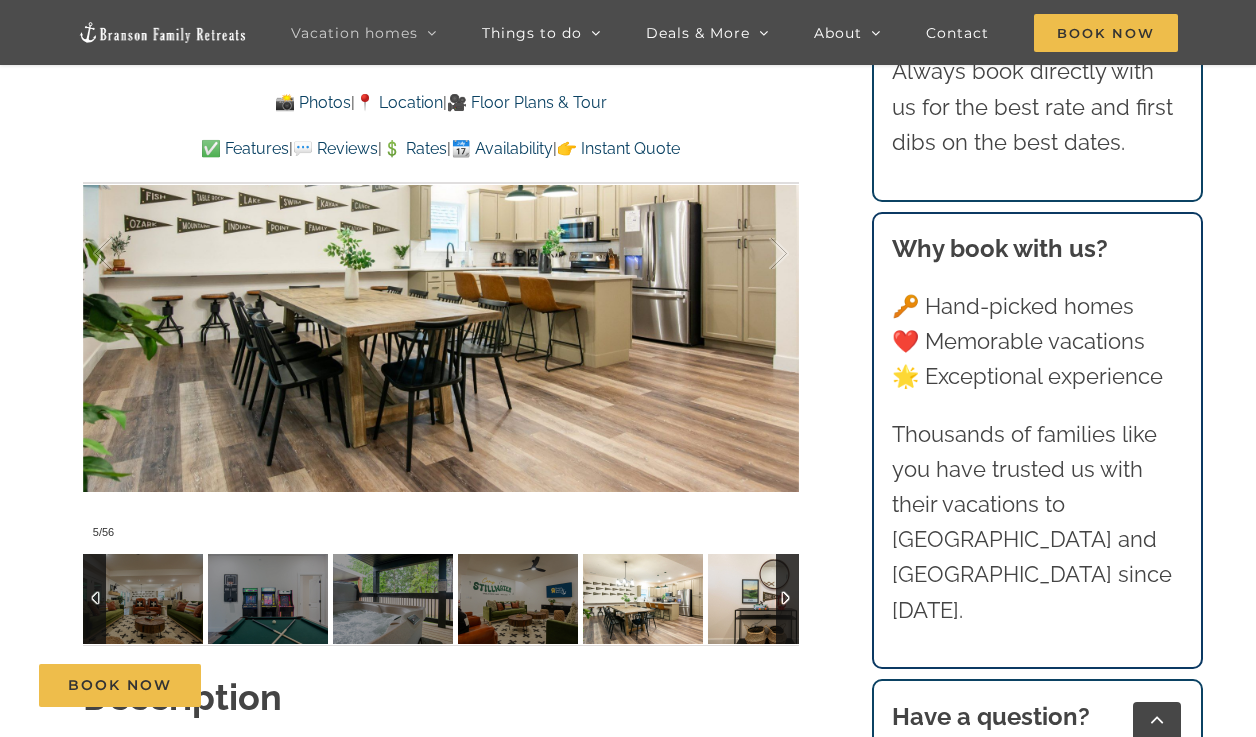 click at bounding box center (768, 599) 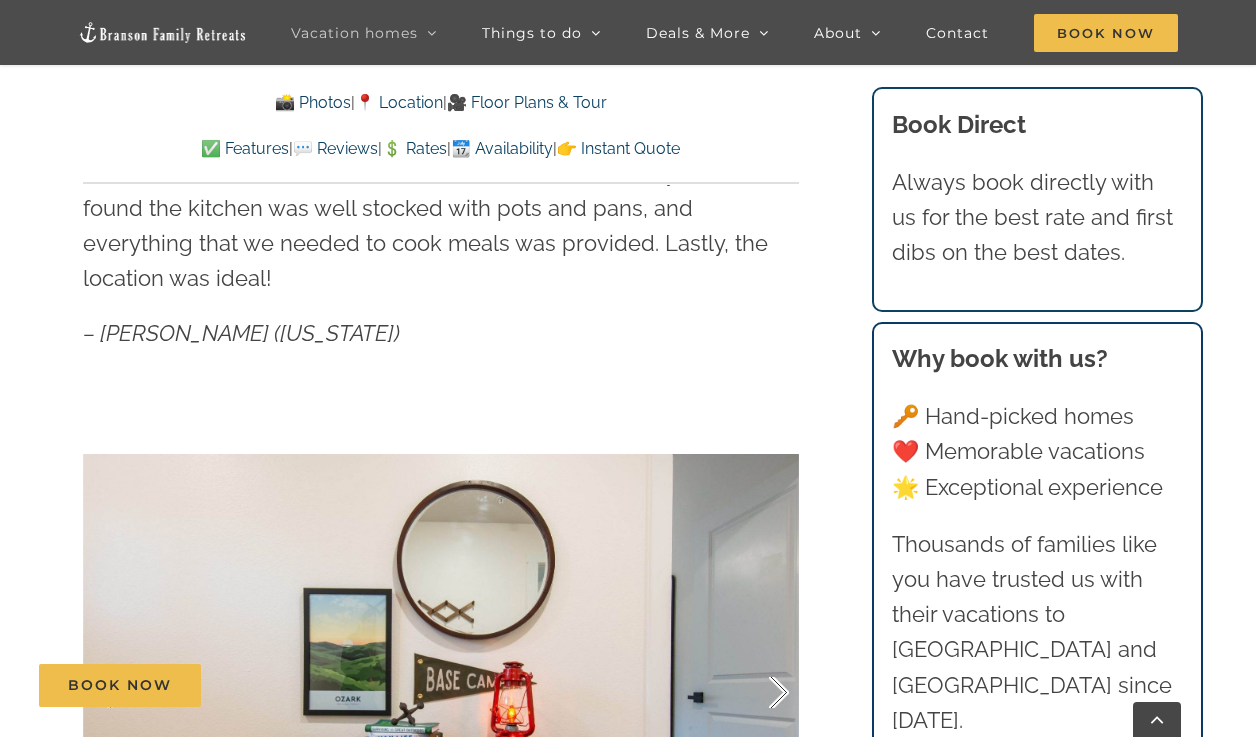 scroll, scrollTop: 1266, scrollLeft: 0, axis: vertical 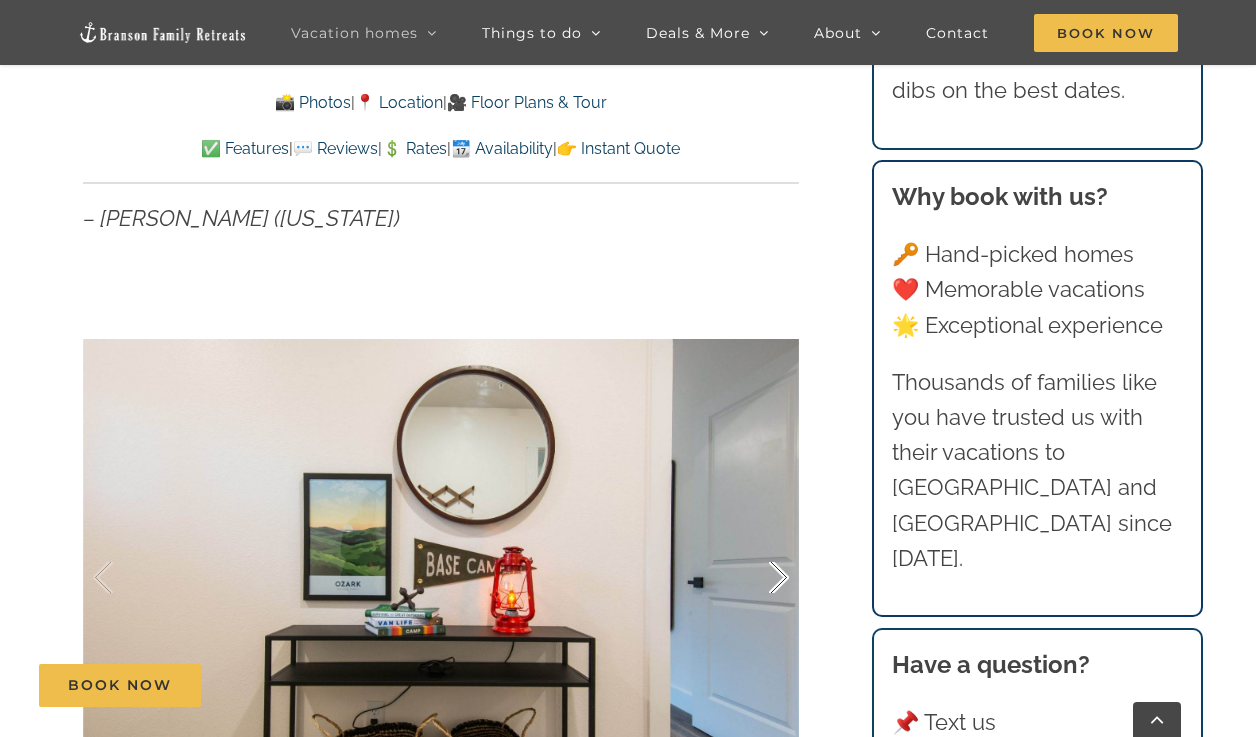 click at bounding box center [758, 578] 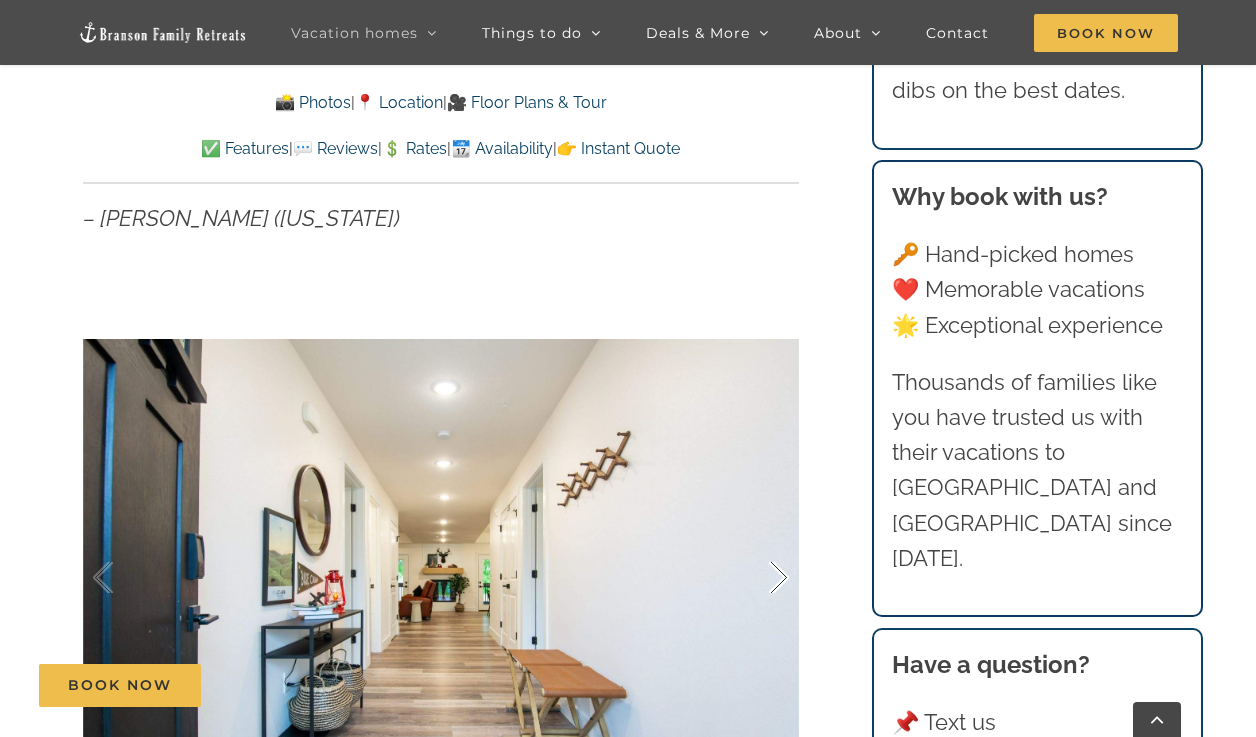 click at bounding box center (758, 578) 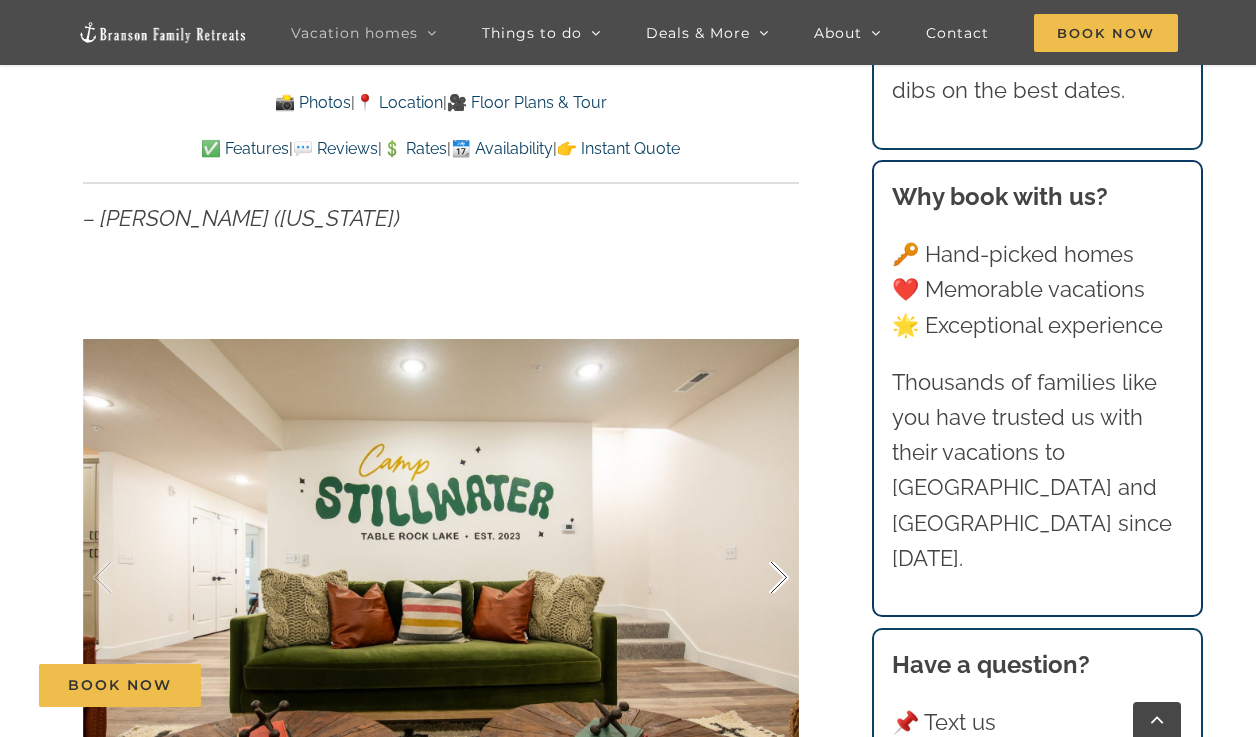 click at bounding box center [758, 578] 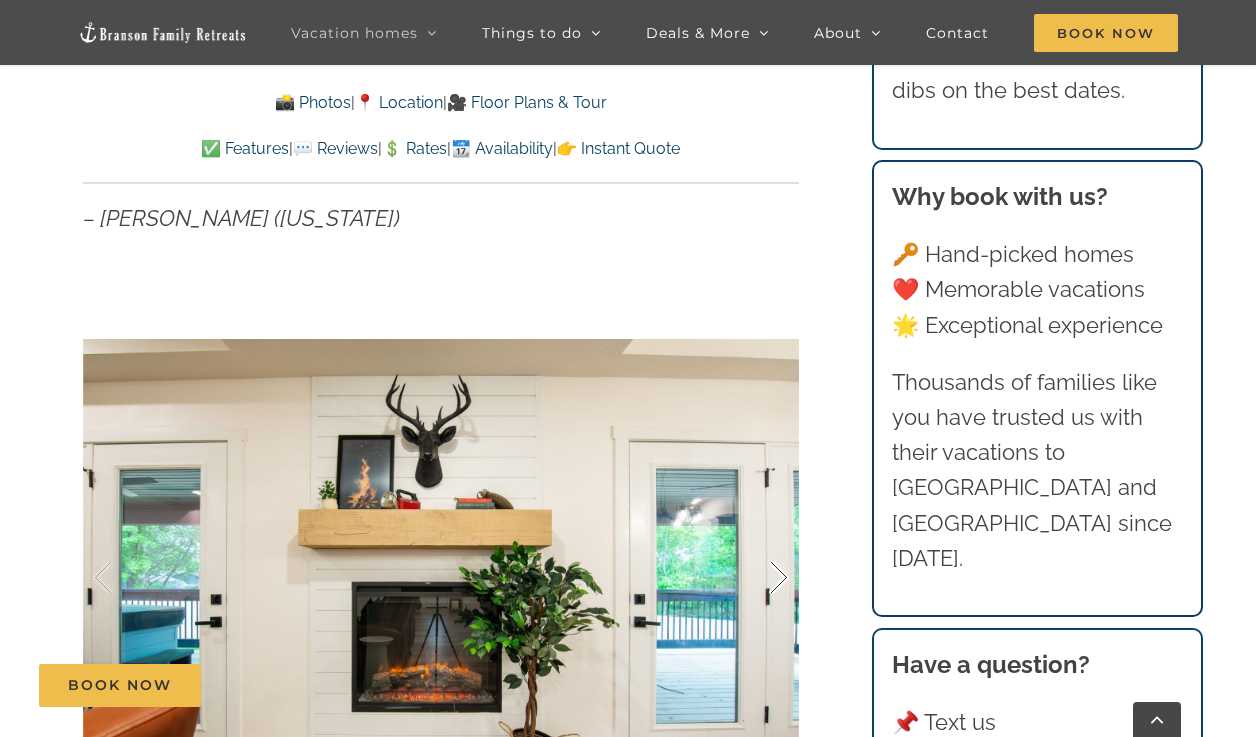 click at bounding box center [758, 578] 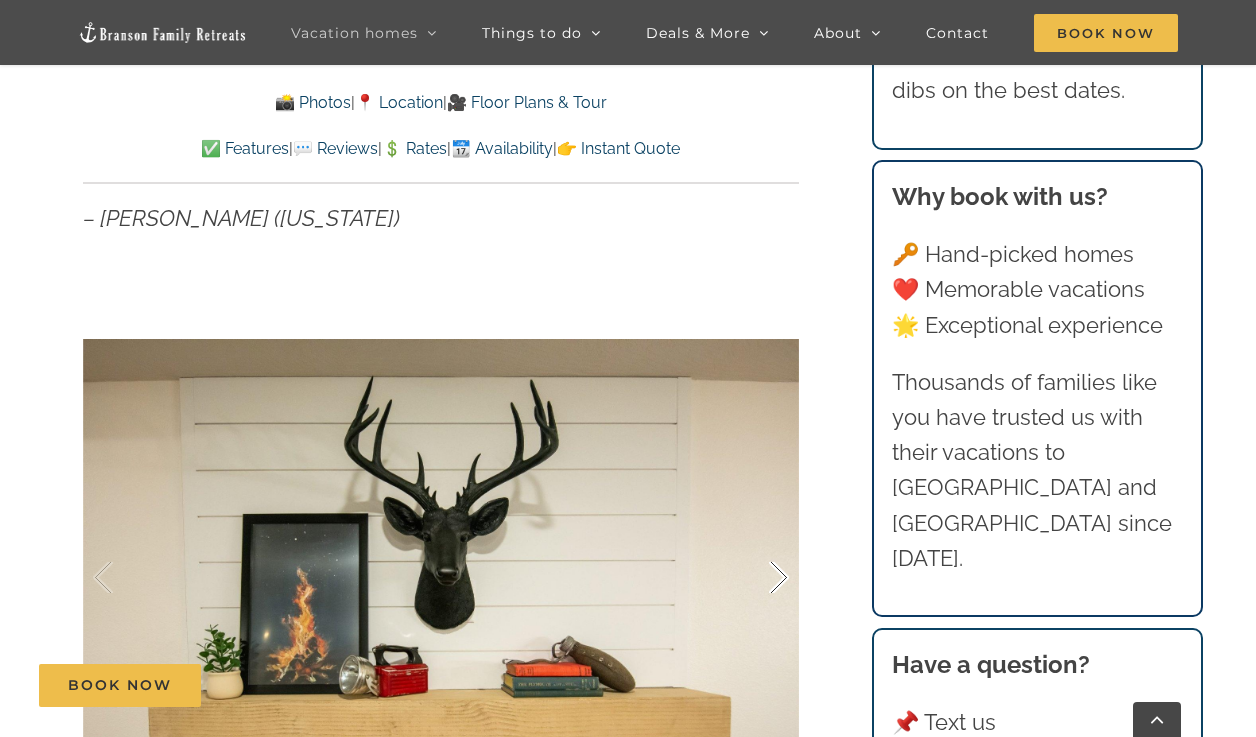 click at bounding box center [758, 578] 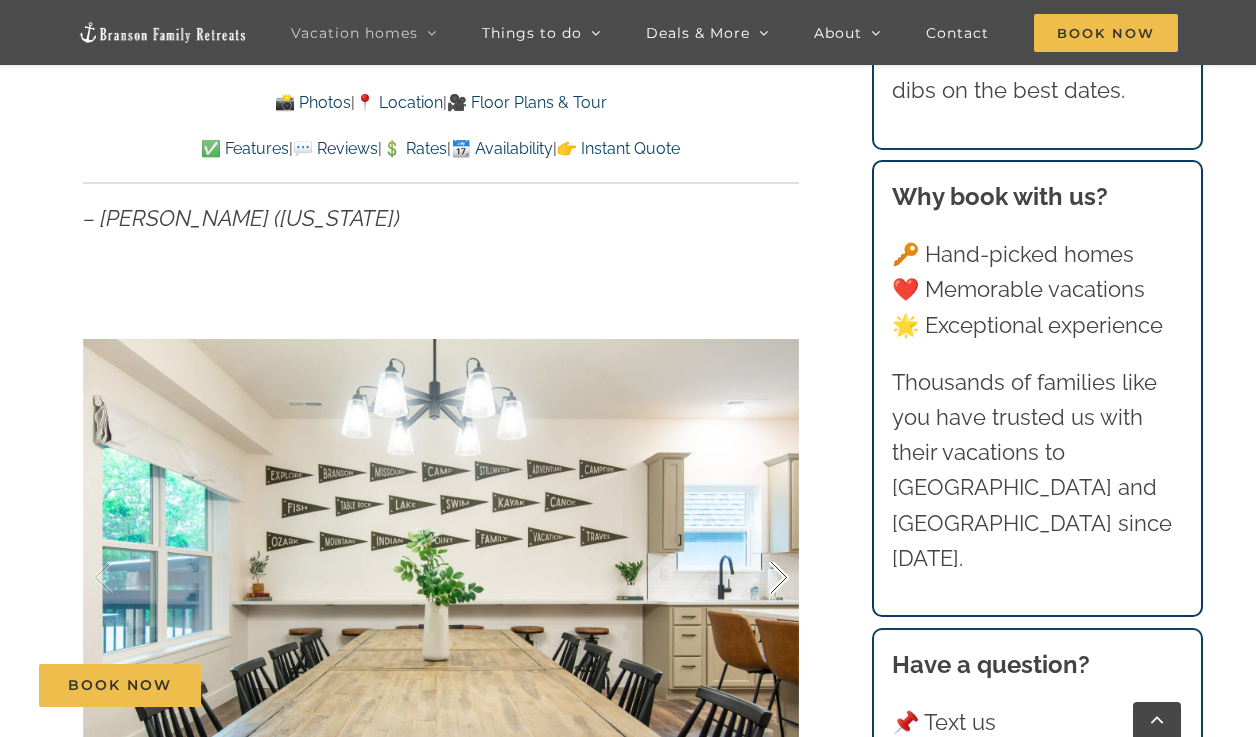 click at bounding box center [758, 578] 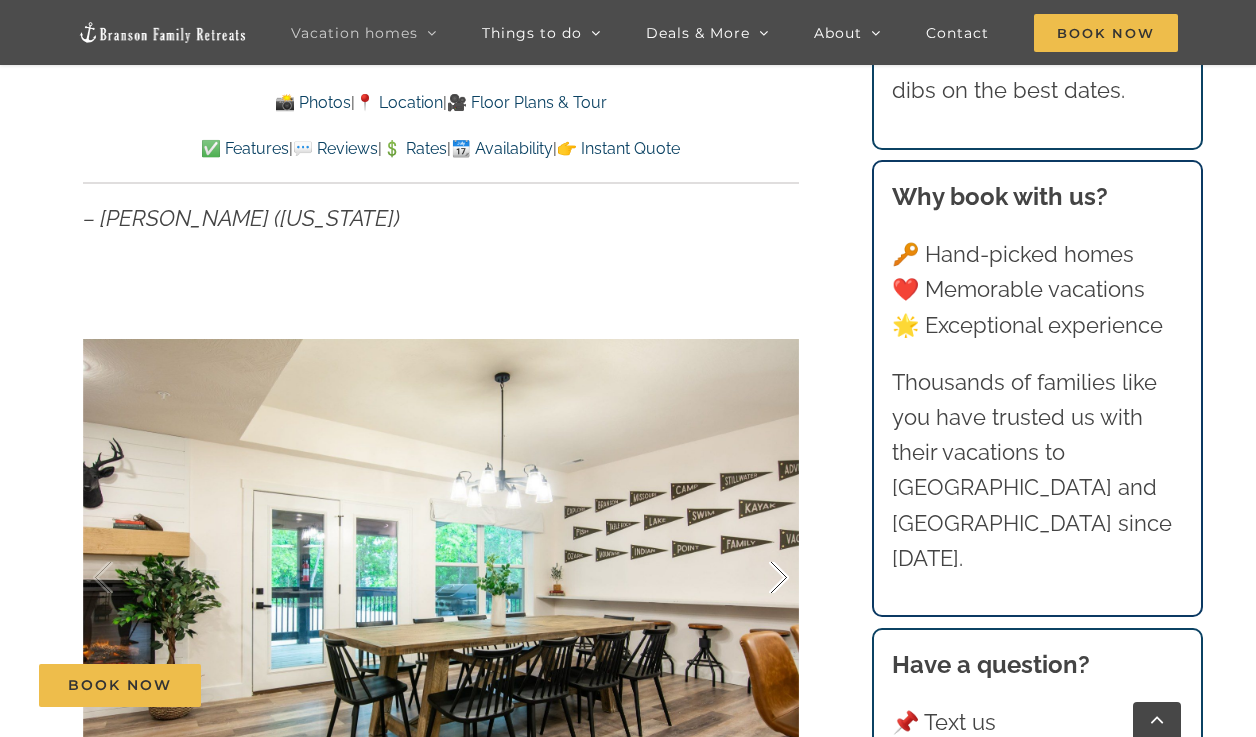 click at bounding box center [758, 578] 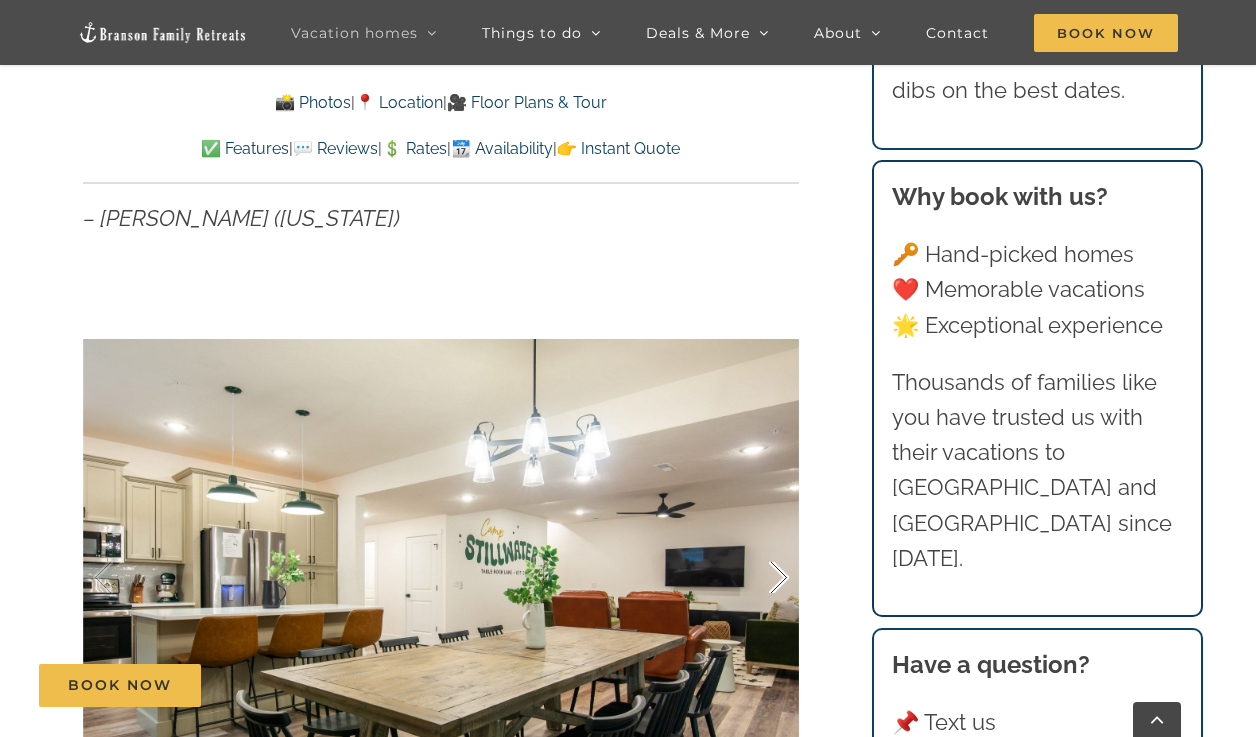 click at bounding box center [758, 578] 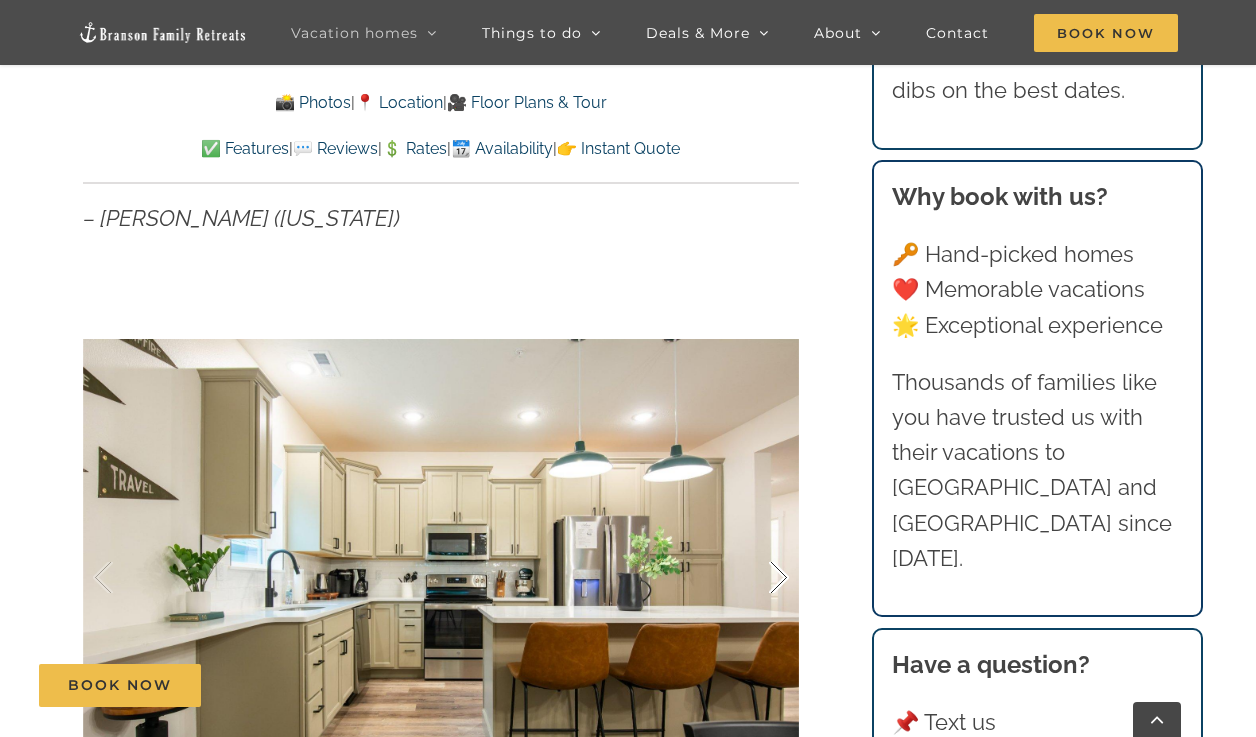 click at bounding box center [758, 578] 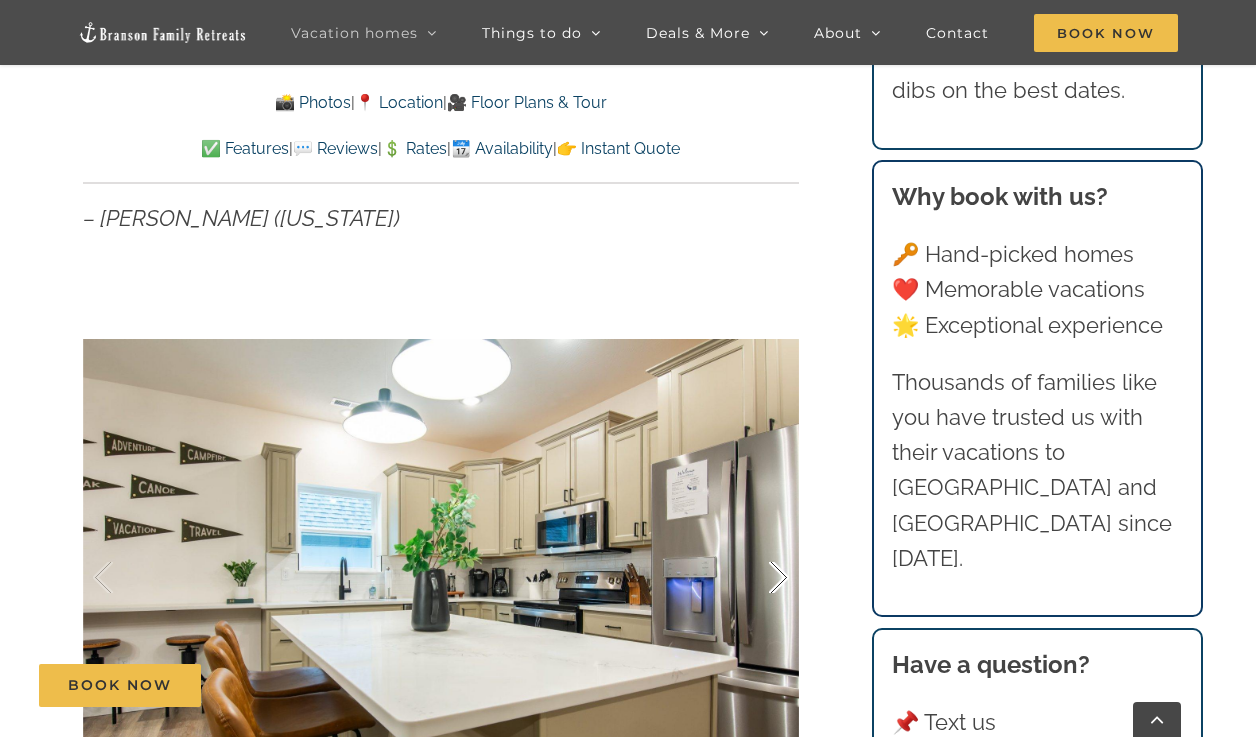 click at bounding box center (758, 578) 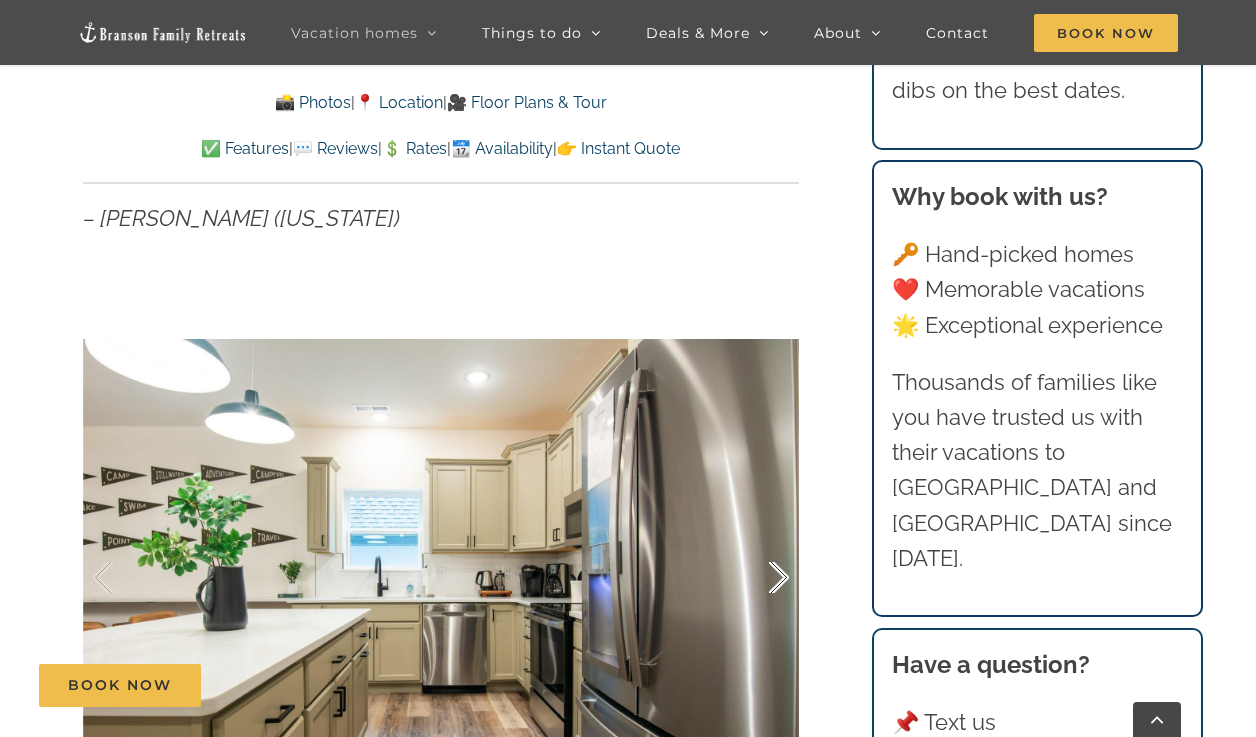 click at bounding box center (758, 578) 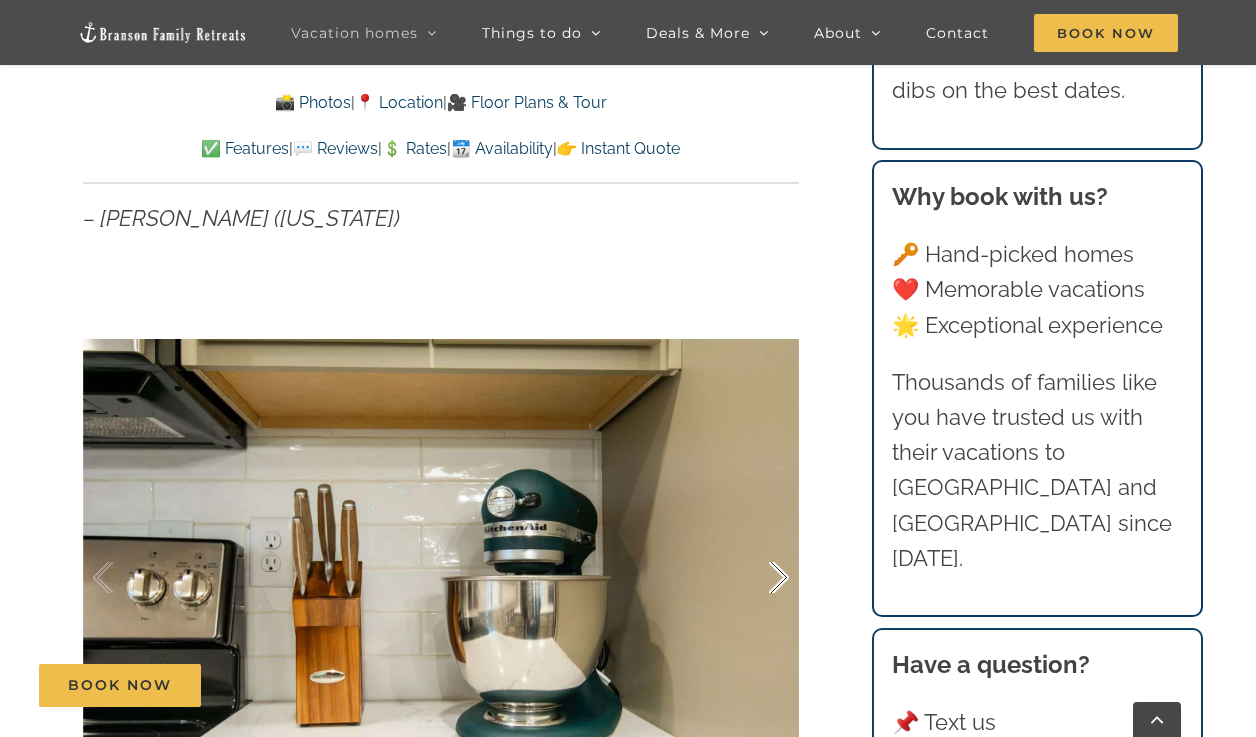click at bounding box center [758, 578] 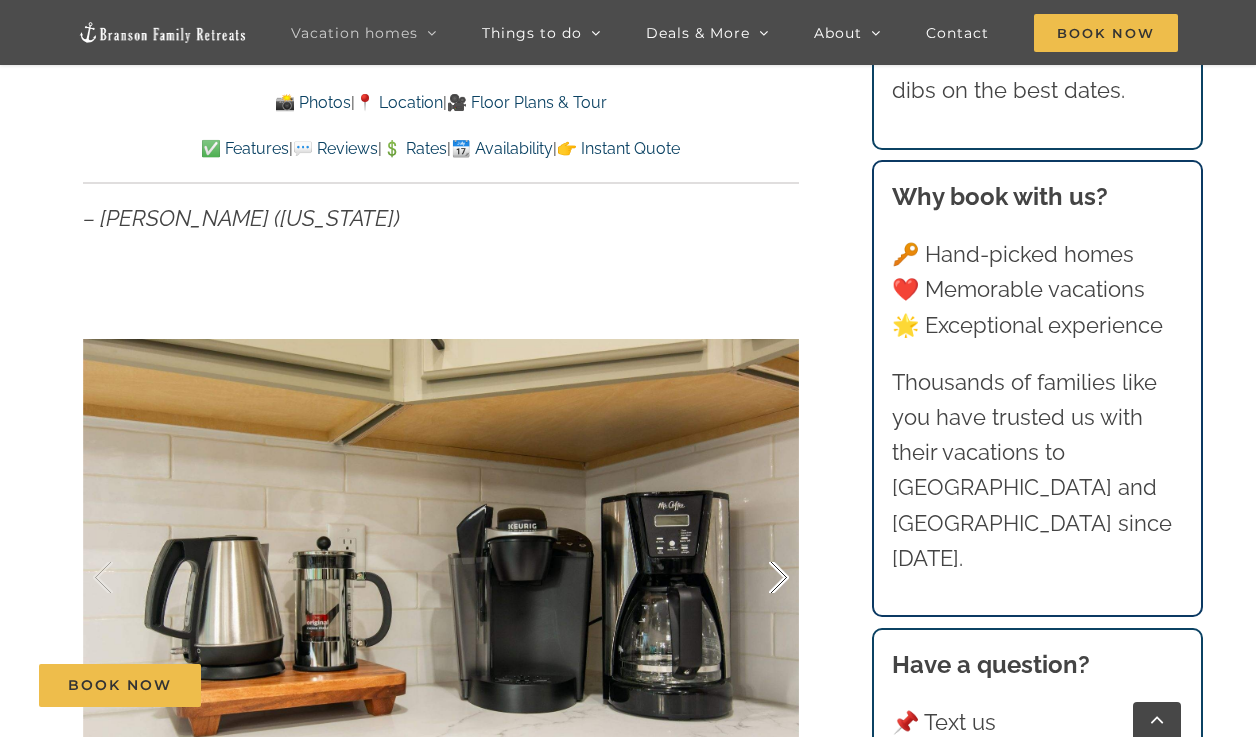 click at bounding box center (758, 578) 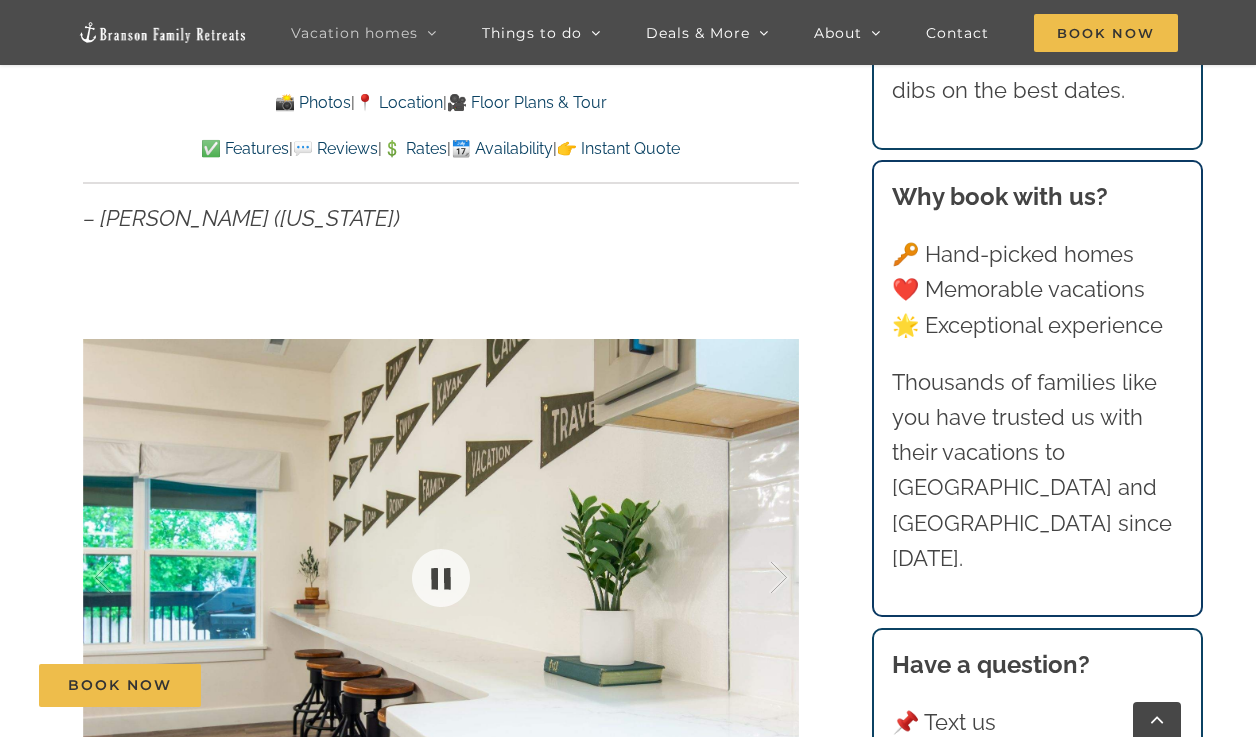 click at bounding box center (441, 577) 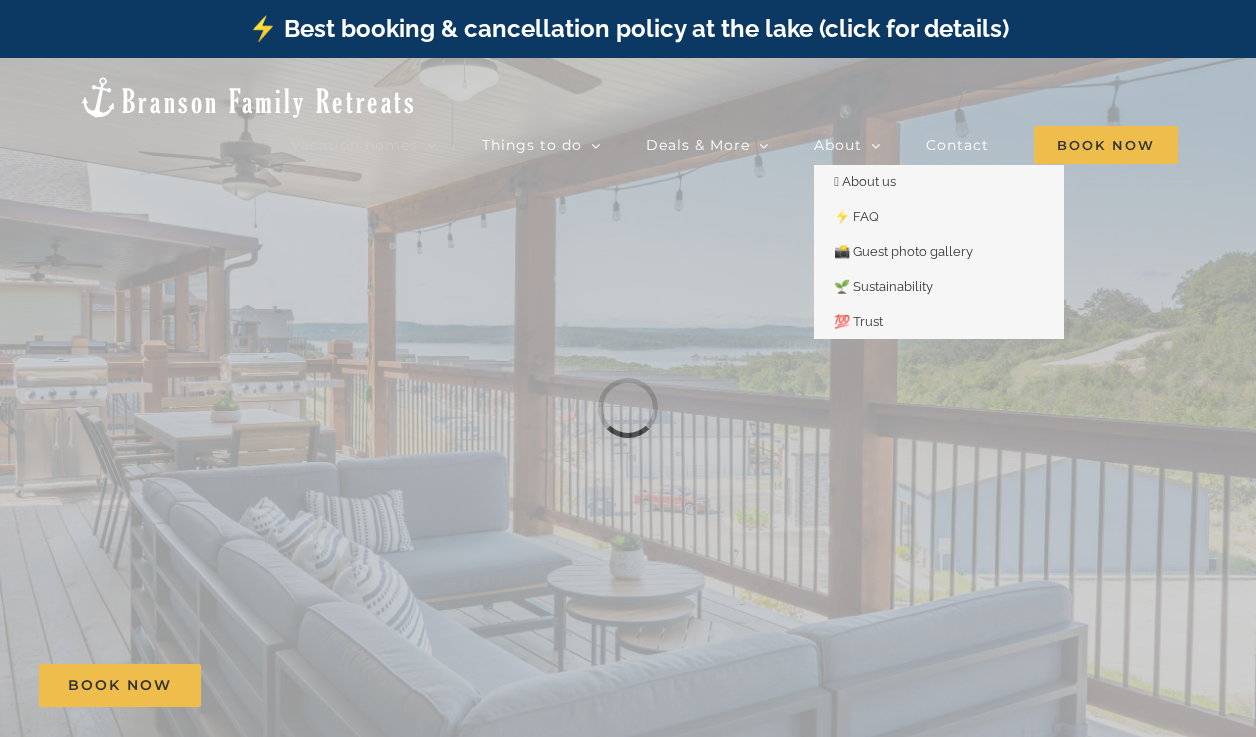 scroll, scrollTop: 0, scrollLeft: 0, axis: both 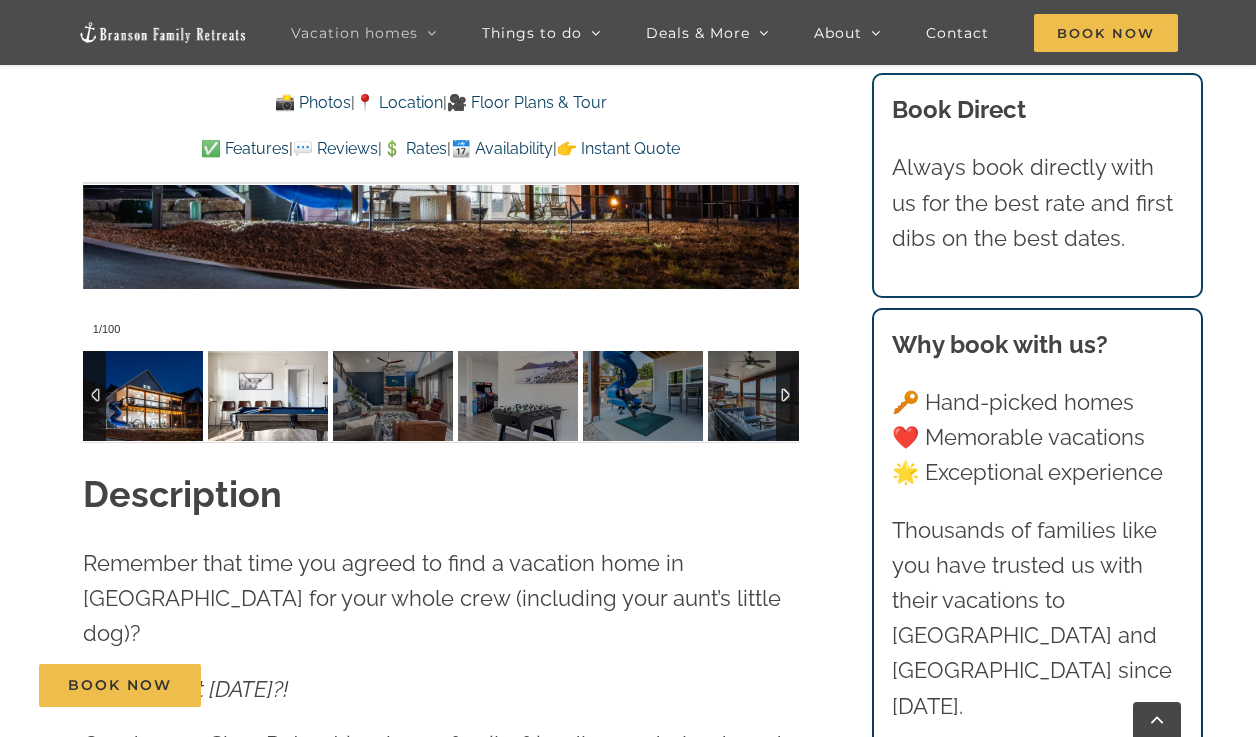 click at bounding box center [268, 396] 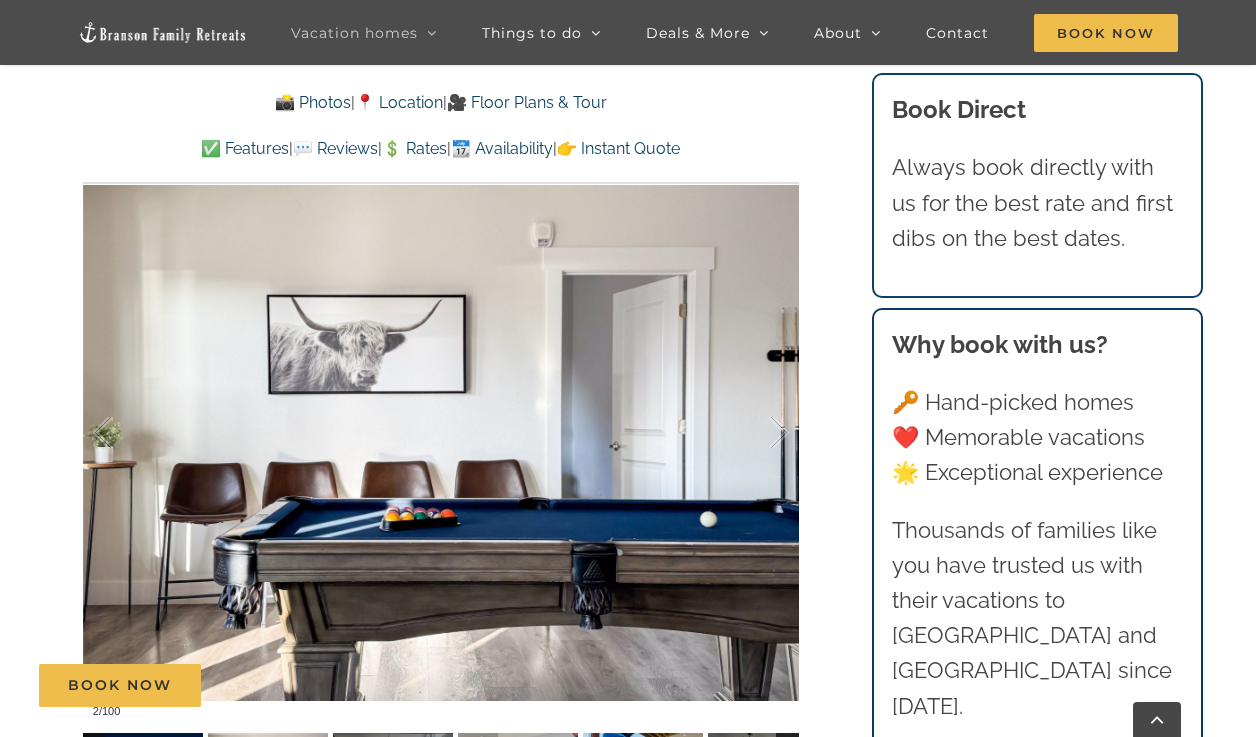 scroll, scrollTop: 1232, scrollLeft: 0, axis: vertical 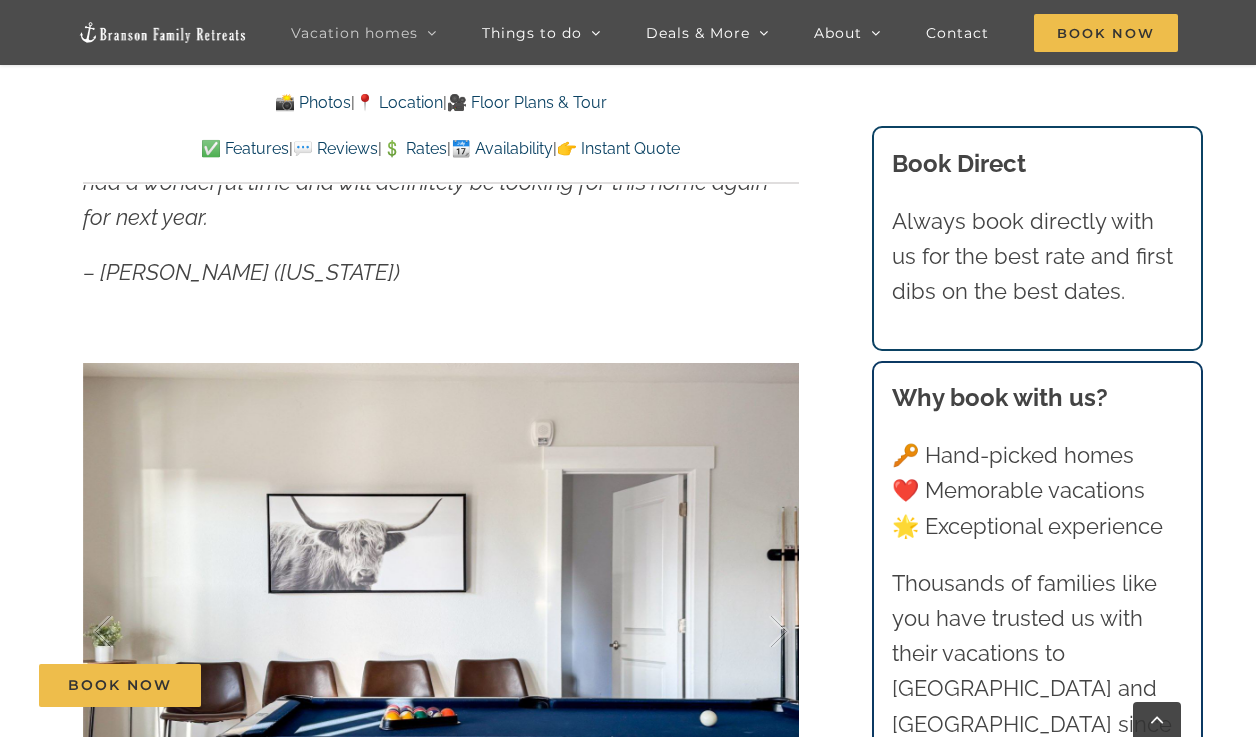 click at bounding box center [441, 631] 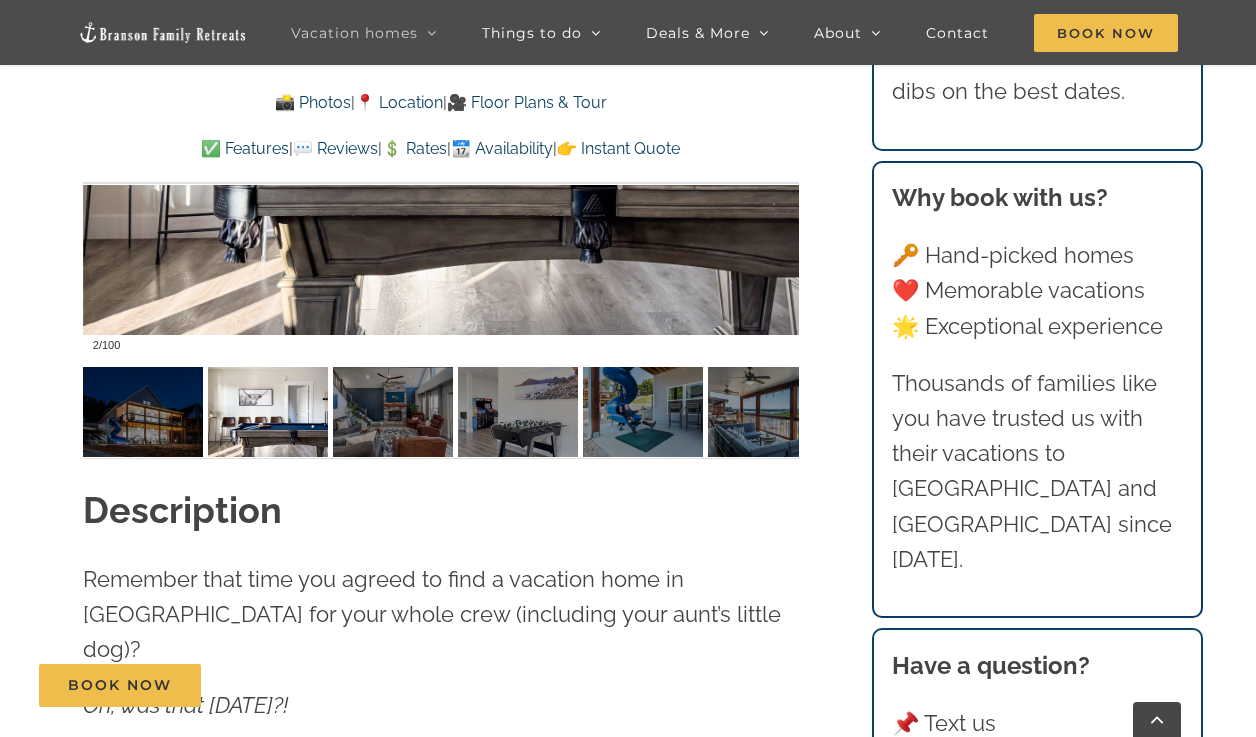 scroll, scrollTop: 1760, scrollLeft: 0, axis: vertical 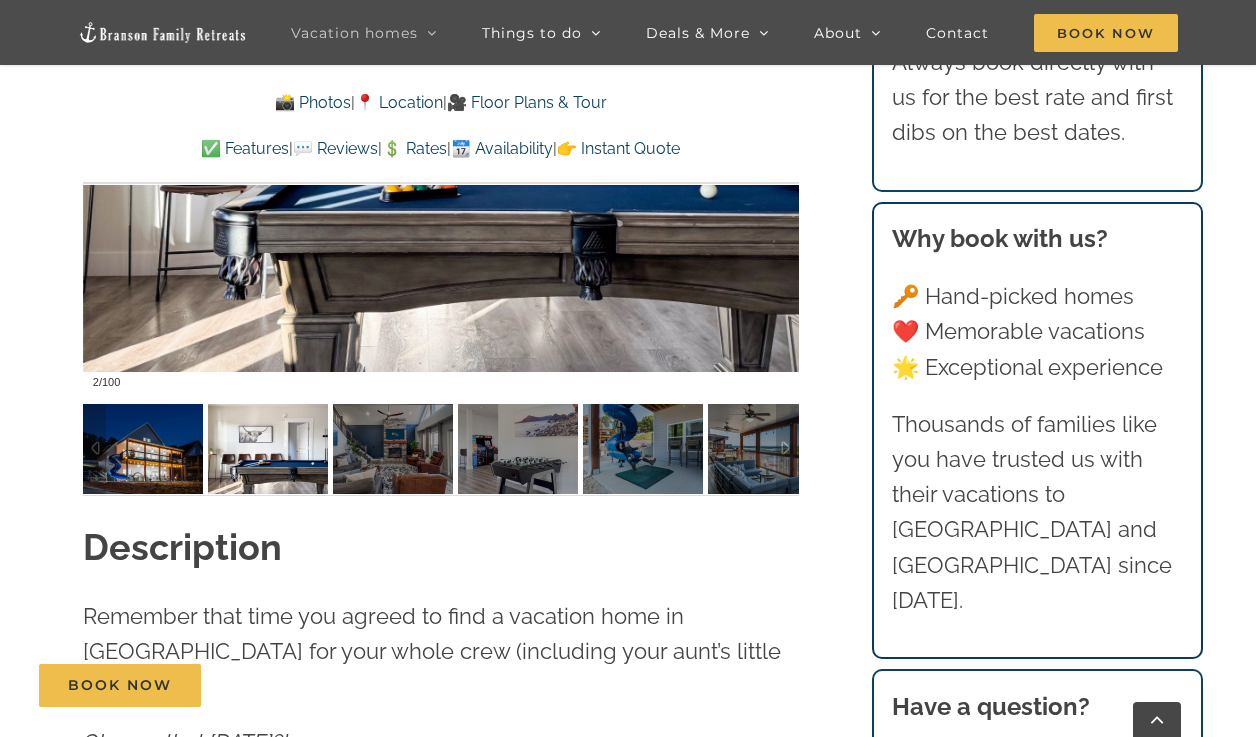 click at bounding box center [143, 449] 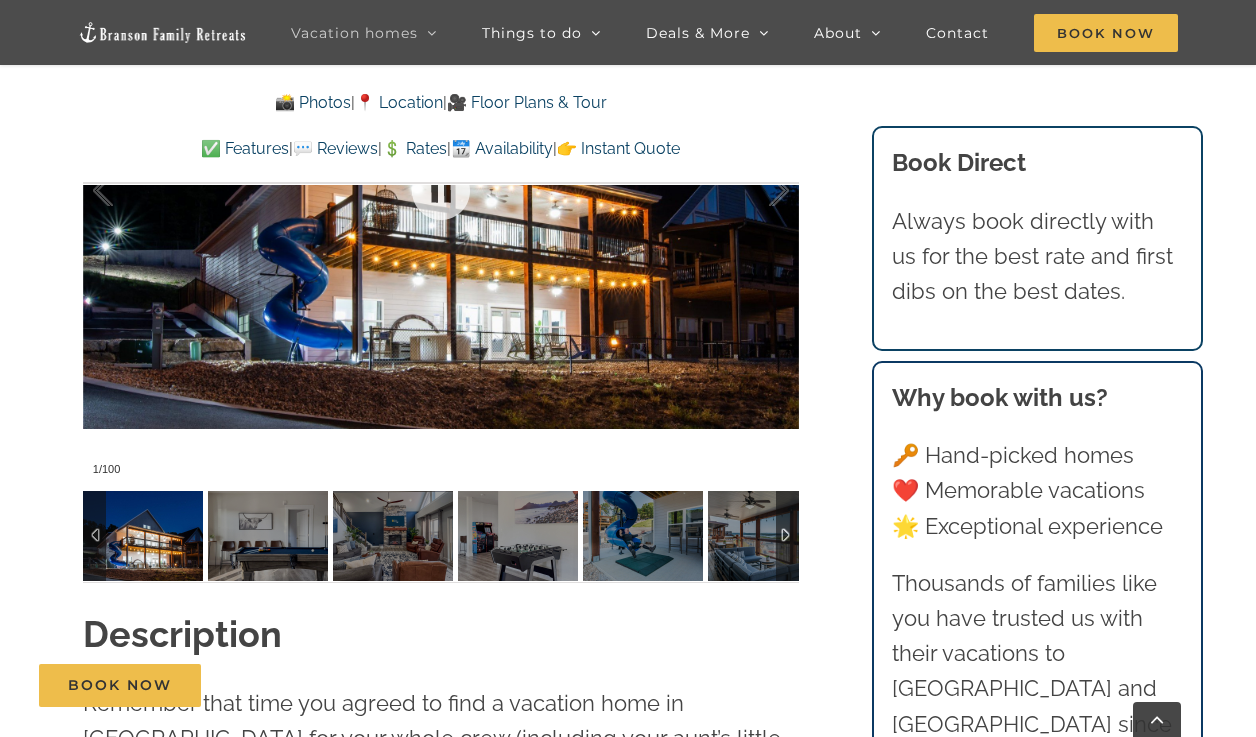 scroll, scrollTop: 1529, scrollLeft: 0, axis: vertical 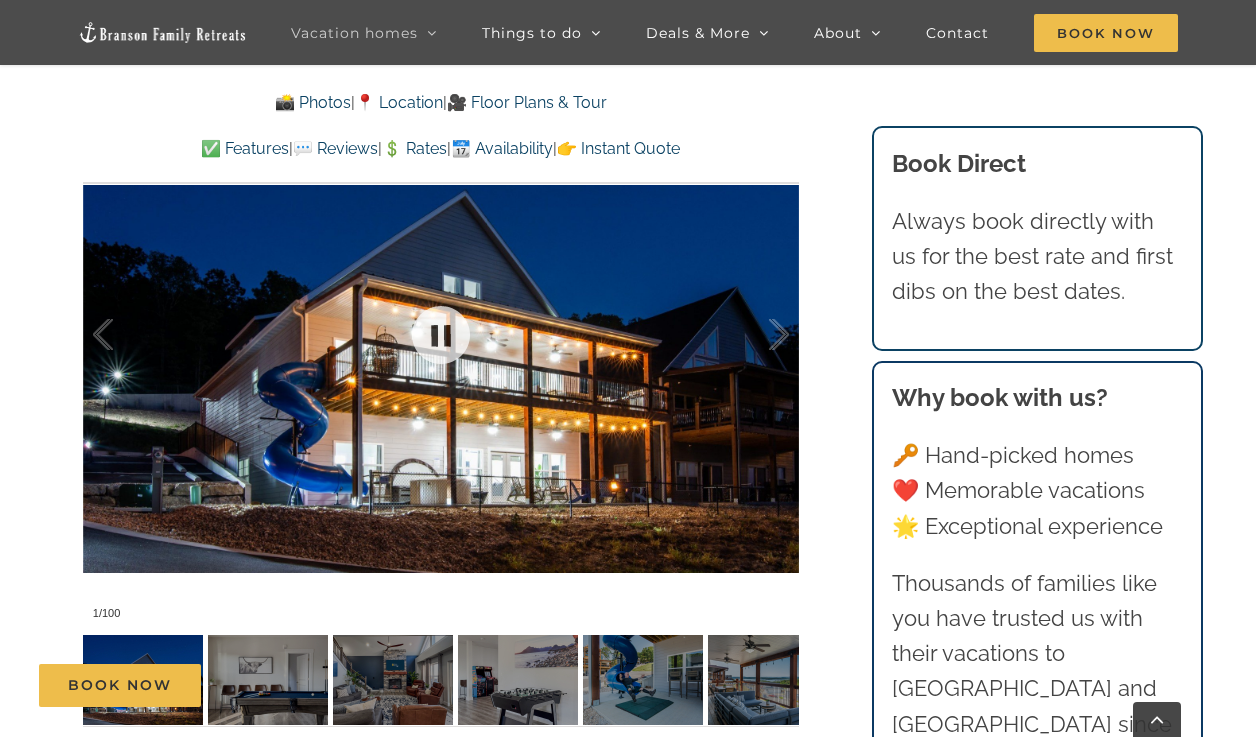 click at bounding box center [441, 334] 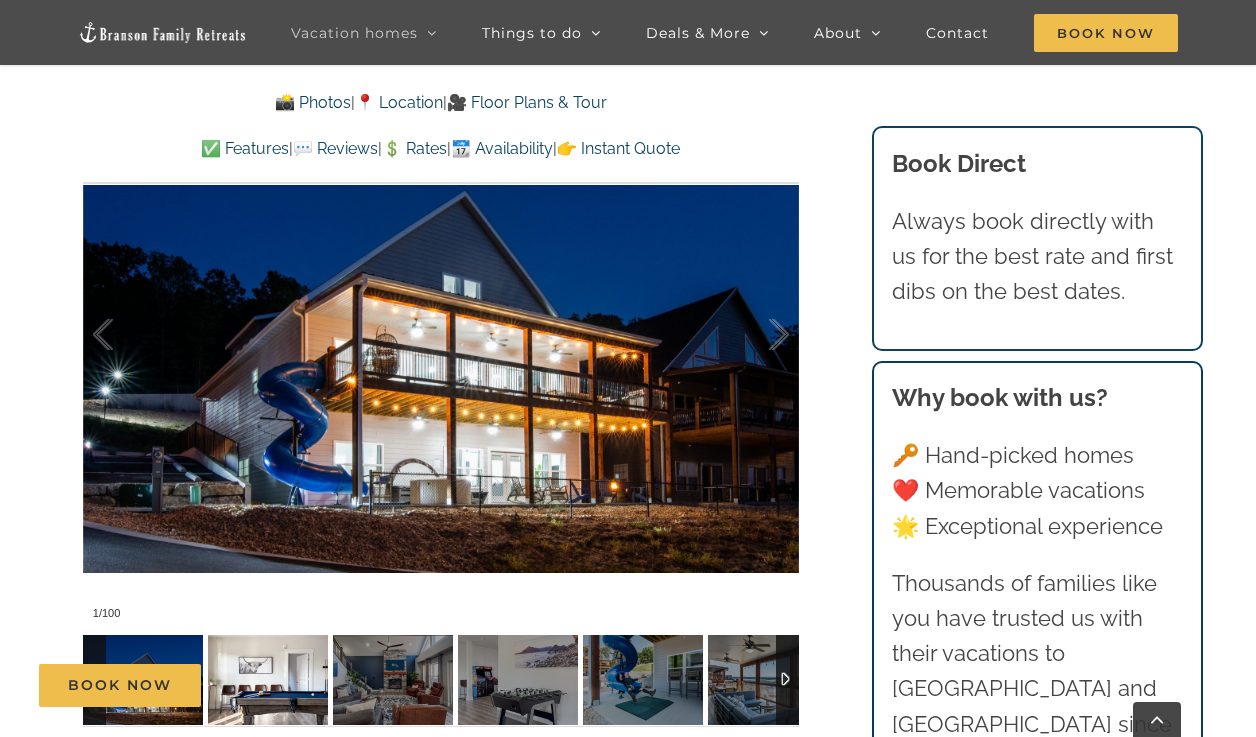 click at bounding box center (268, 680) 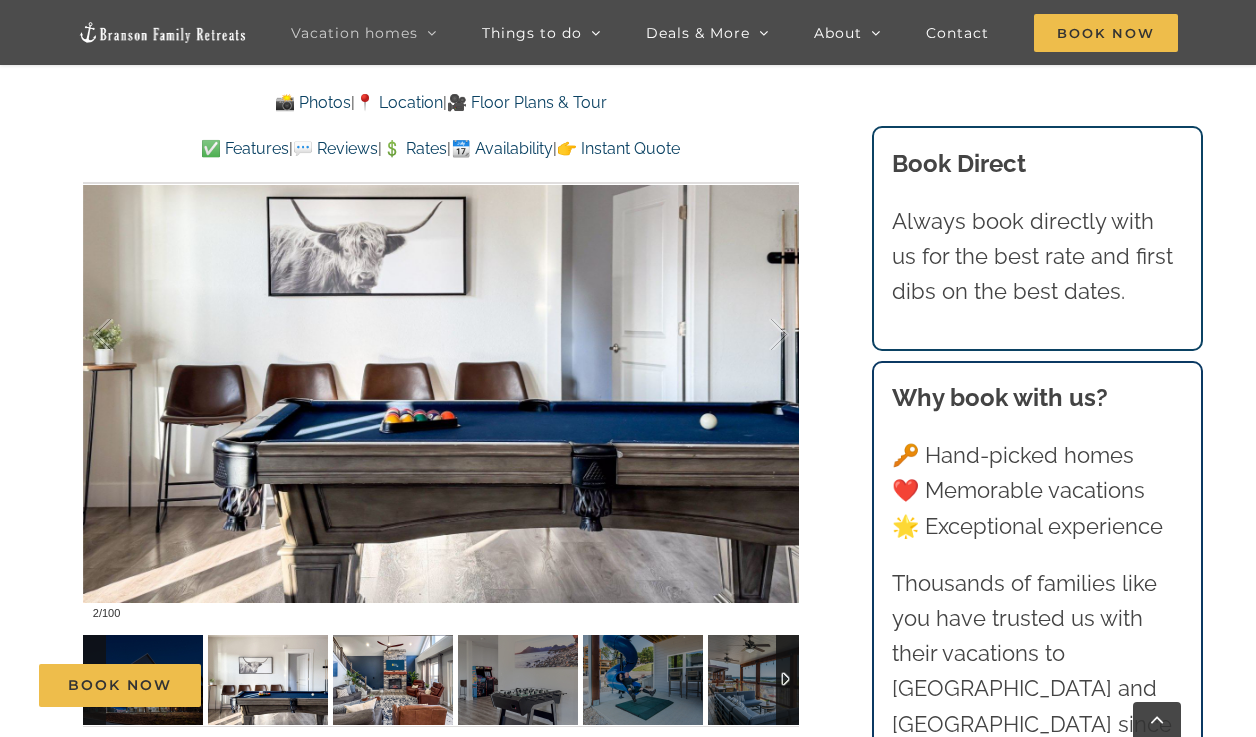 click at bounding box center [393, 680] 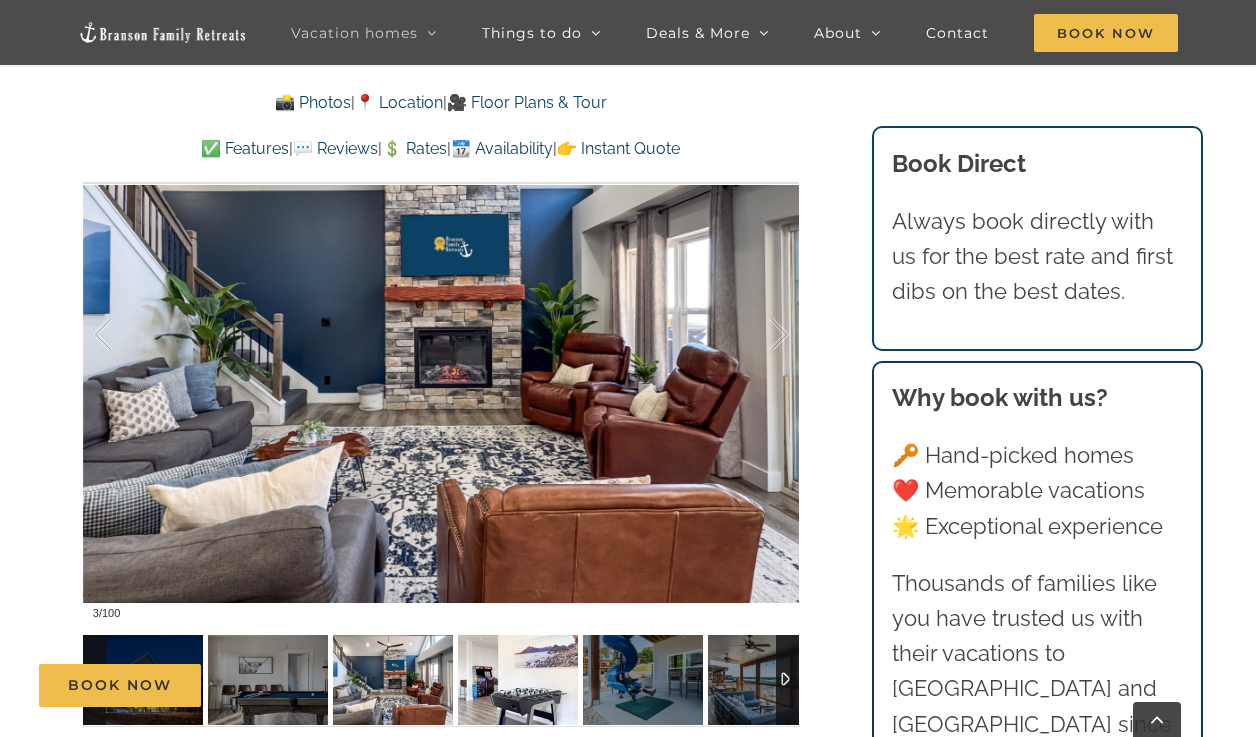 drag, startPoint x: 476, startPoint y: 658, endPoint x: 495, endPoint y: 660, distance: 19.104973 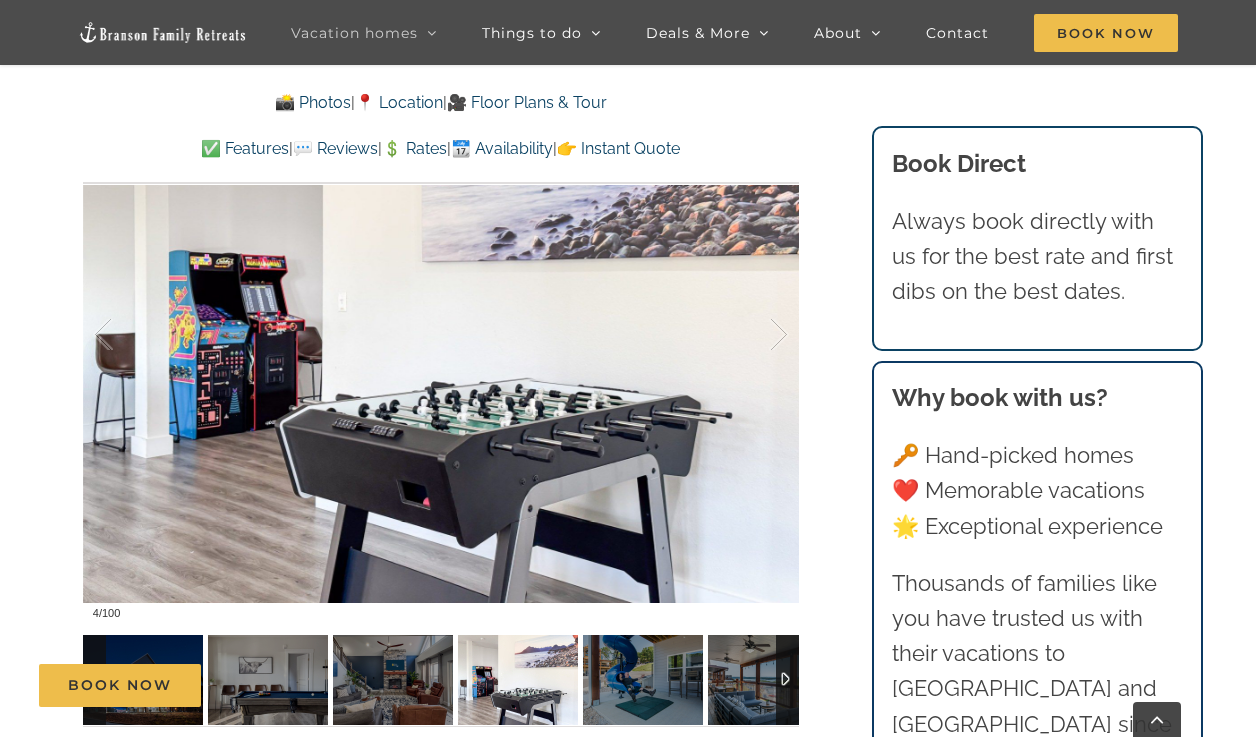 click at bounding box center [518, 680] 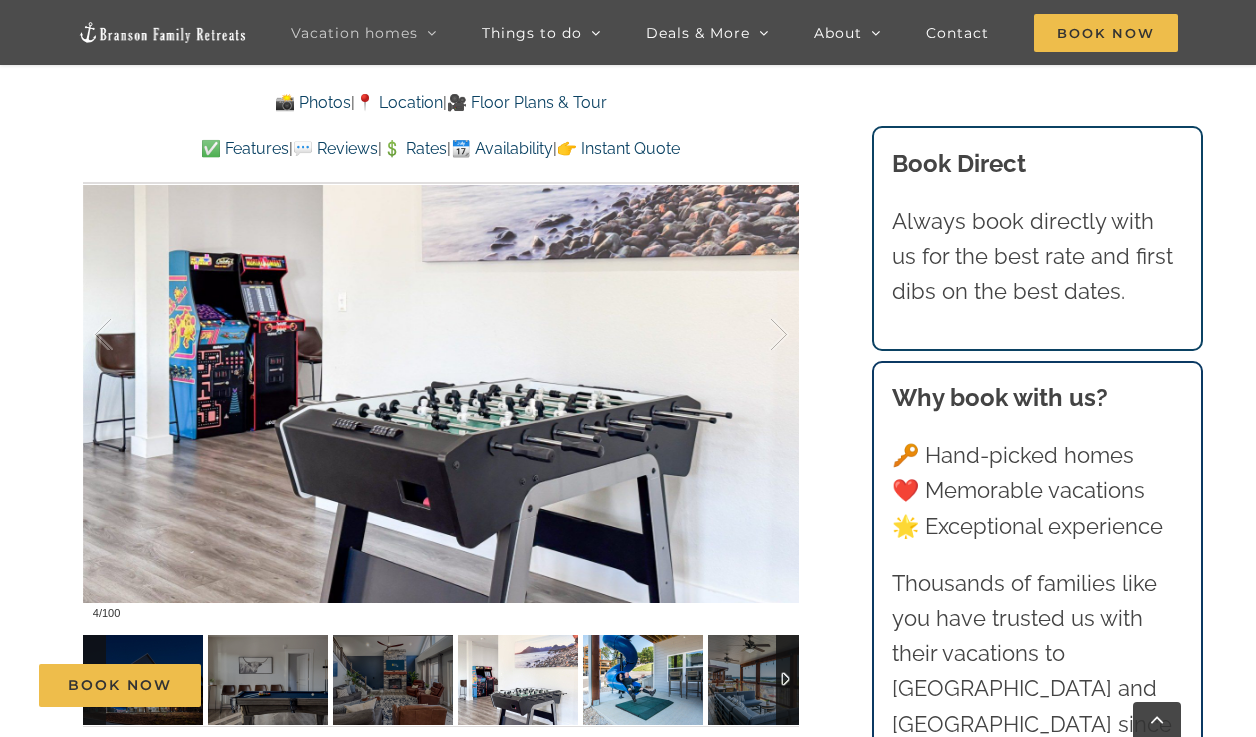 click at bounding box center (643, 680) 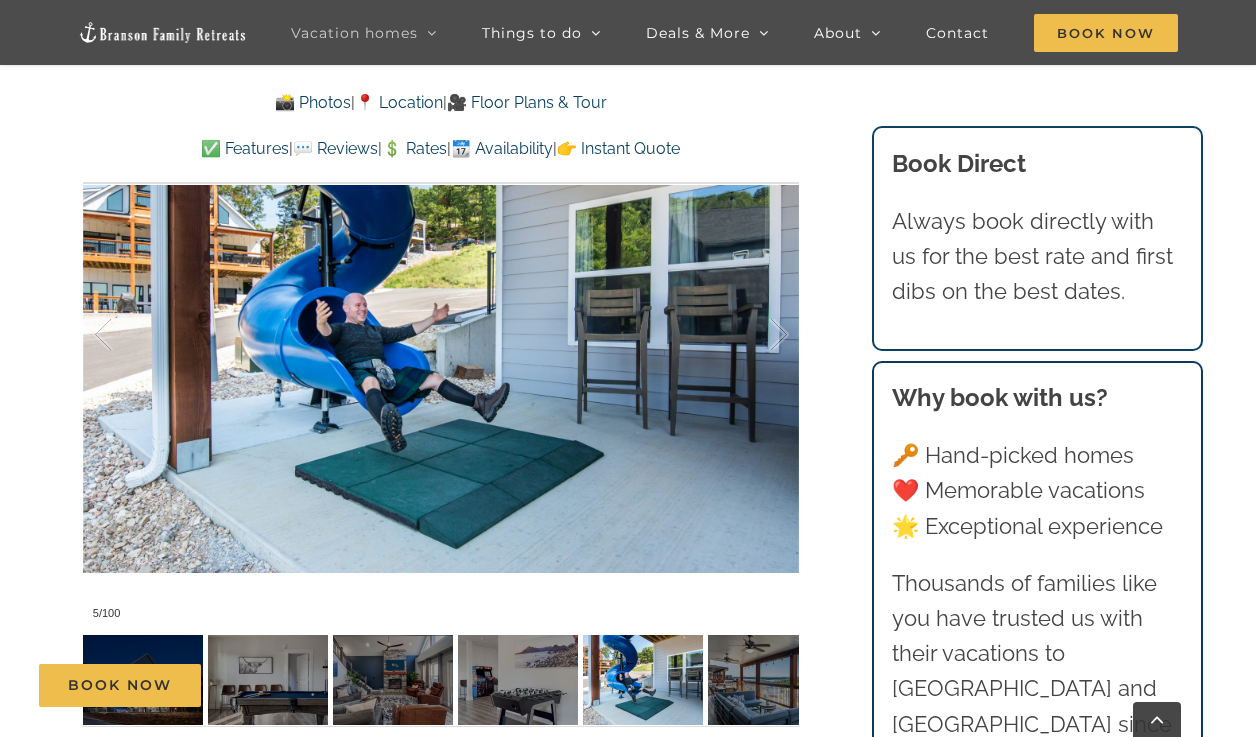 click on "Book Now" at bounding box center [643, 685] 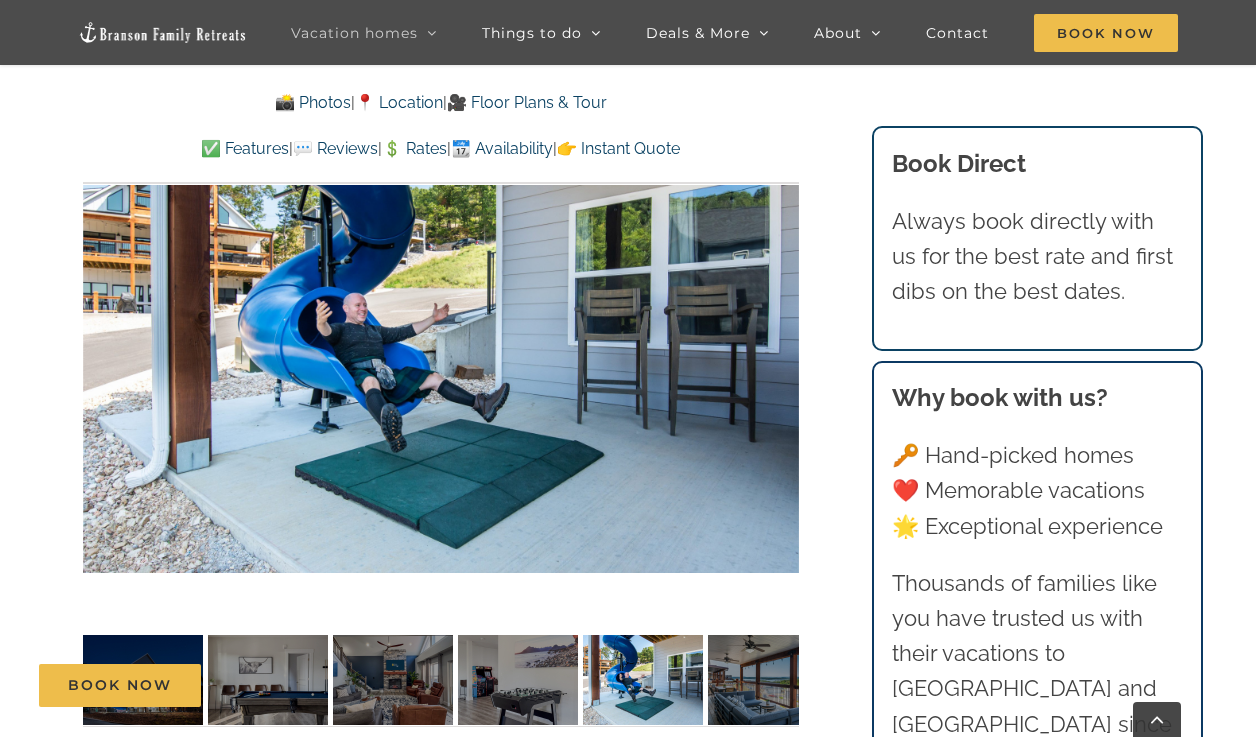 click on "Book Now" at bounding box center (643, 685) 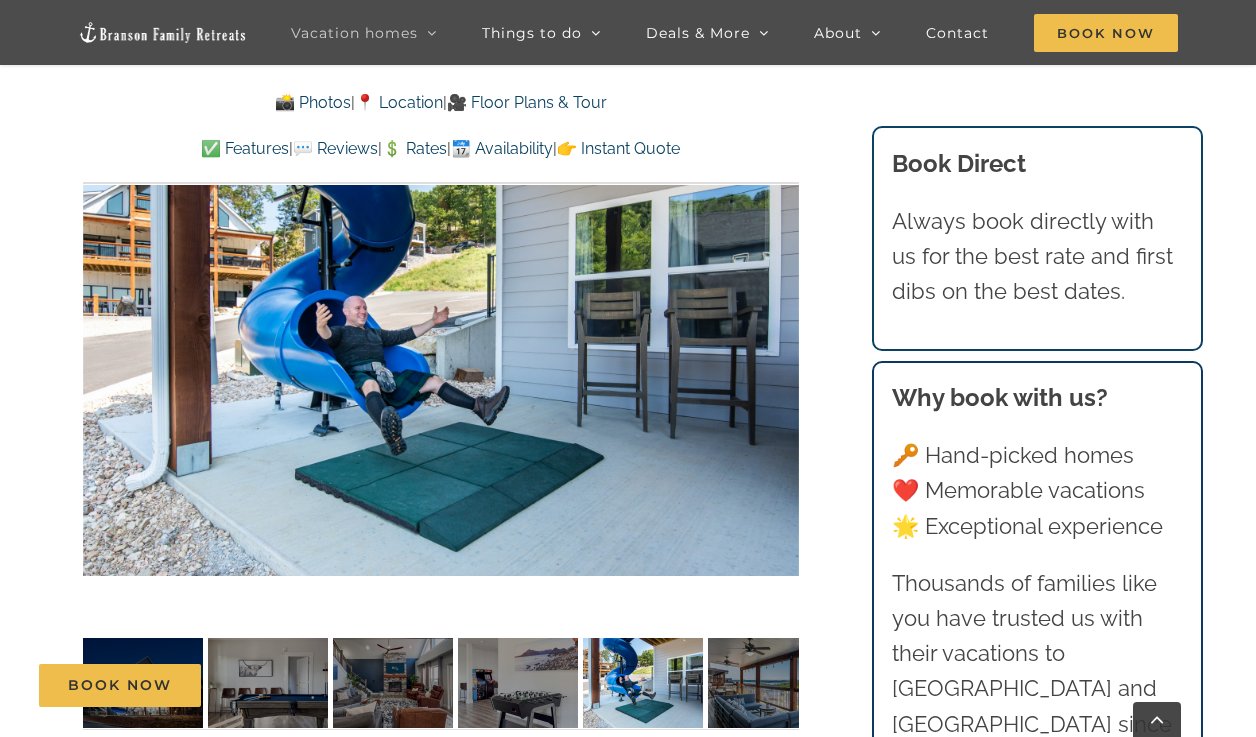 scroll, scrollTop: 1525, scrollLeft: 0, axis: vertical 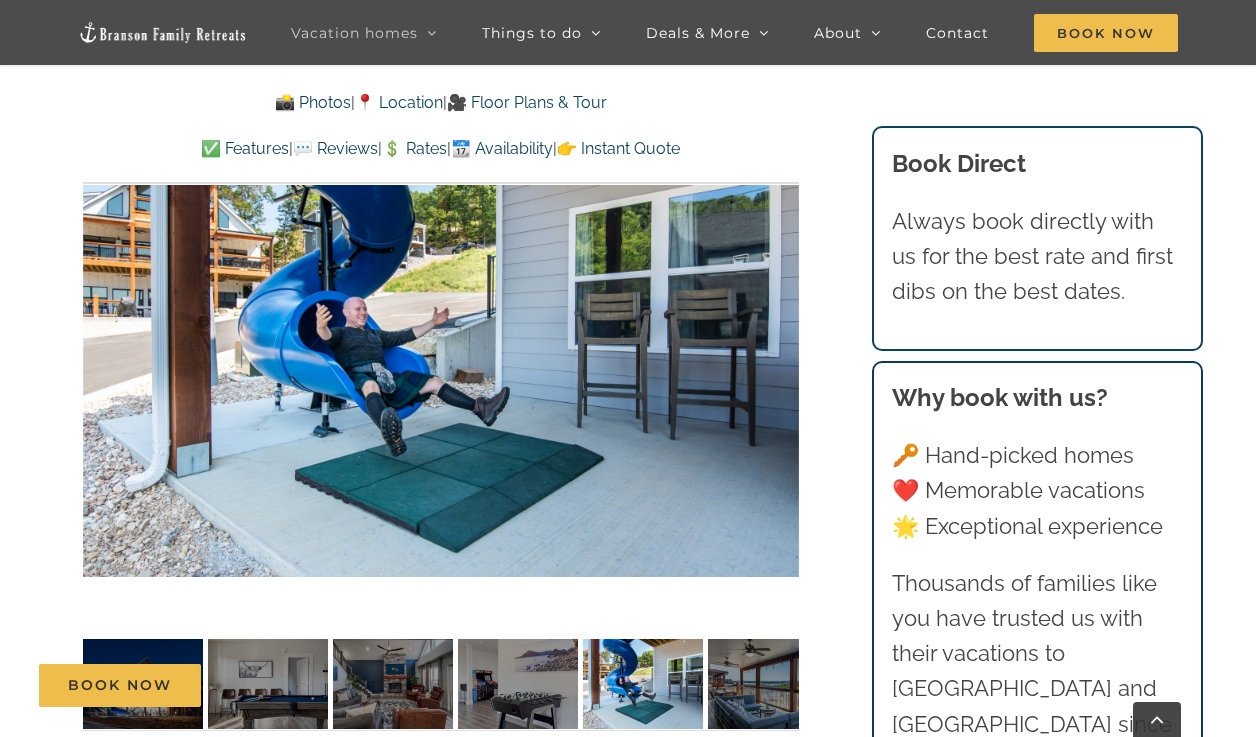 drag, startPoint x: 765, startPoint y: 676, endPoint x: 758, endPoint y: 686, distance: 12.206555 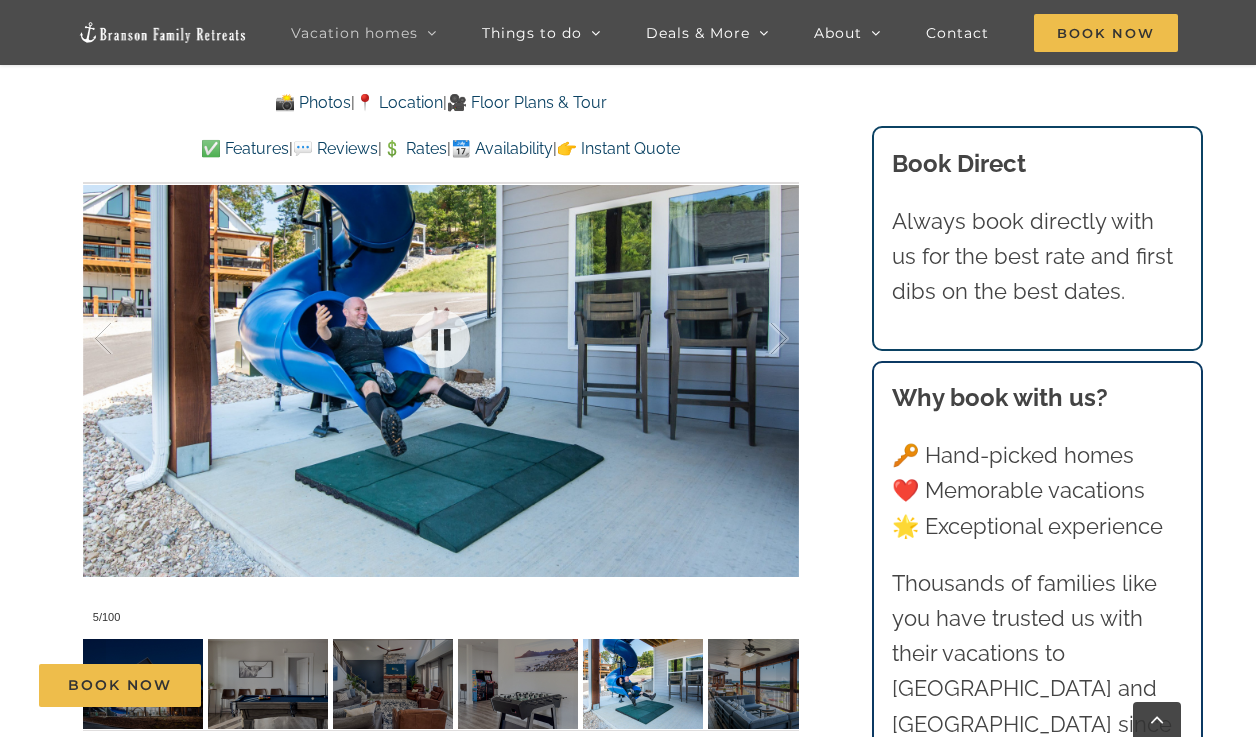 click at bounding box center [441, 338] 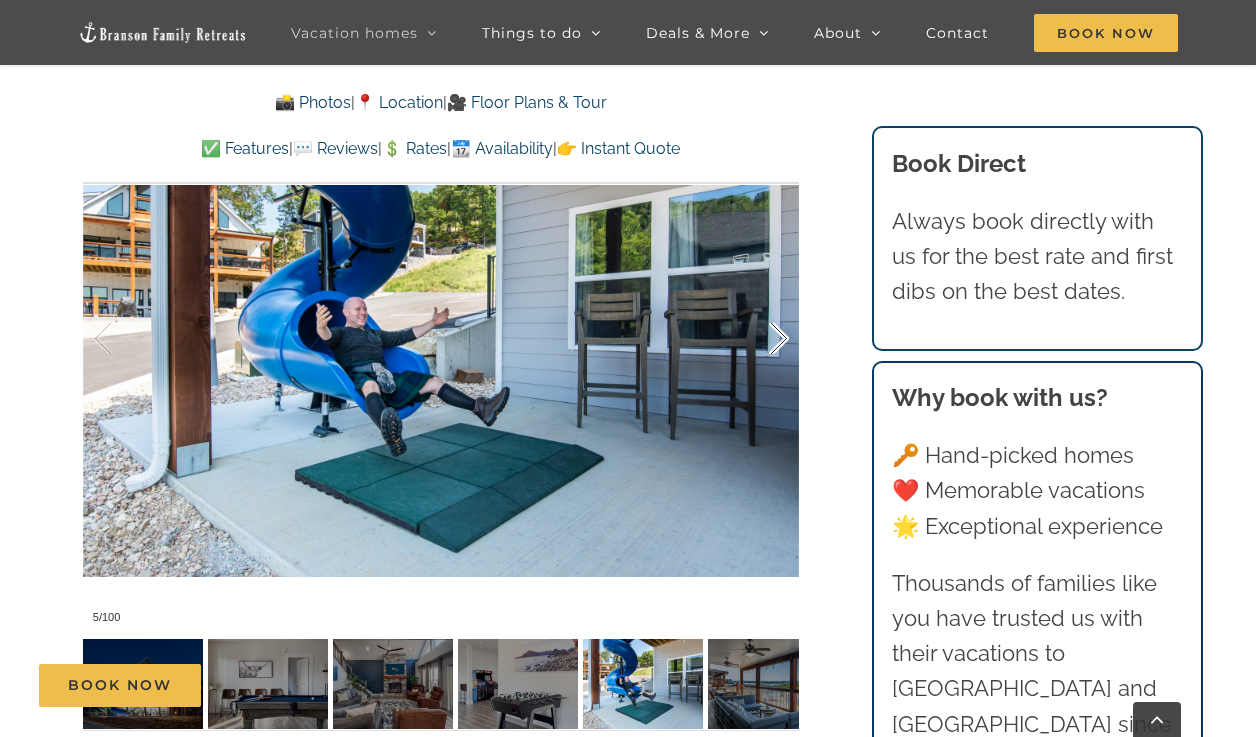 click at bounding box center (758, 339) 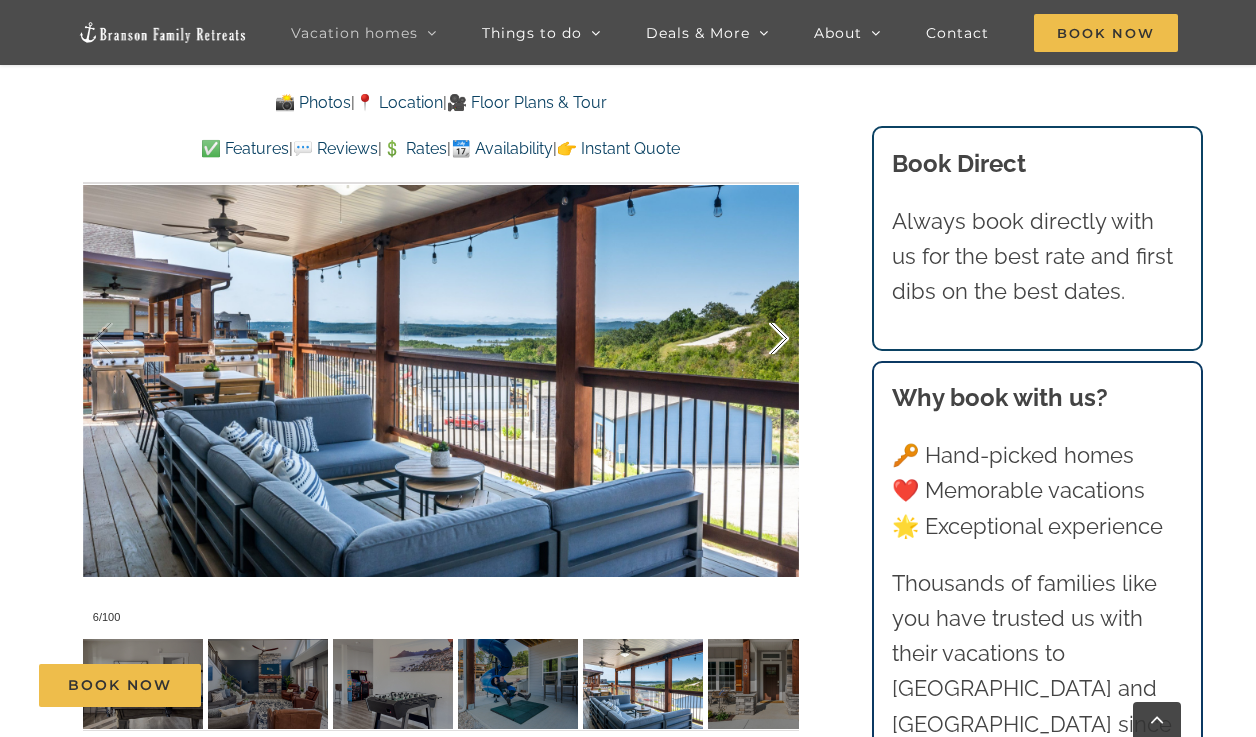 click at bounding box center [758, 339] 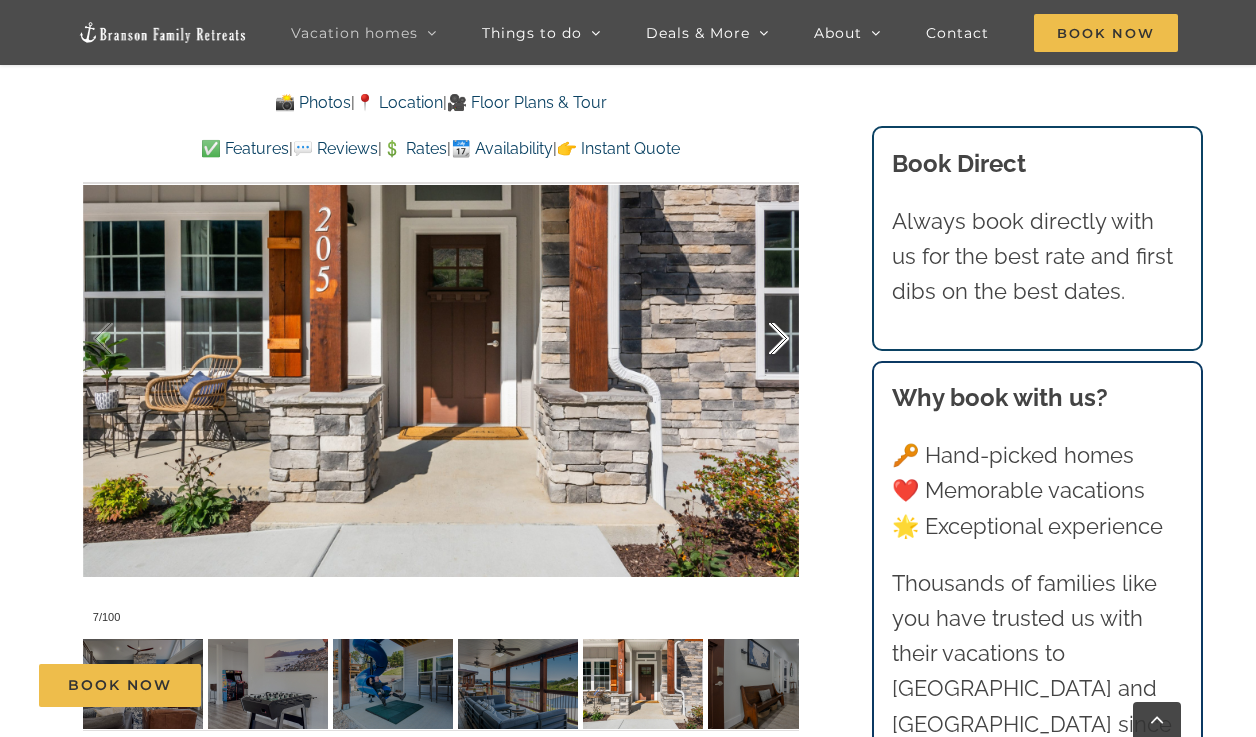 click at bounding box center [758, 339] 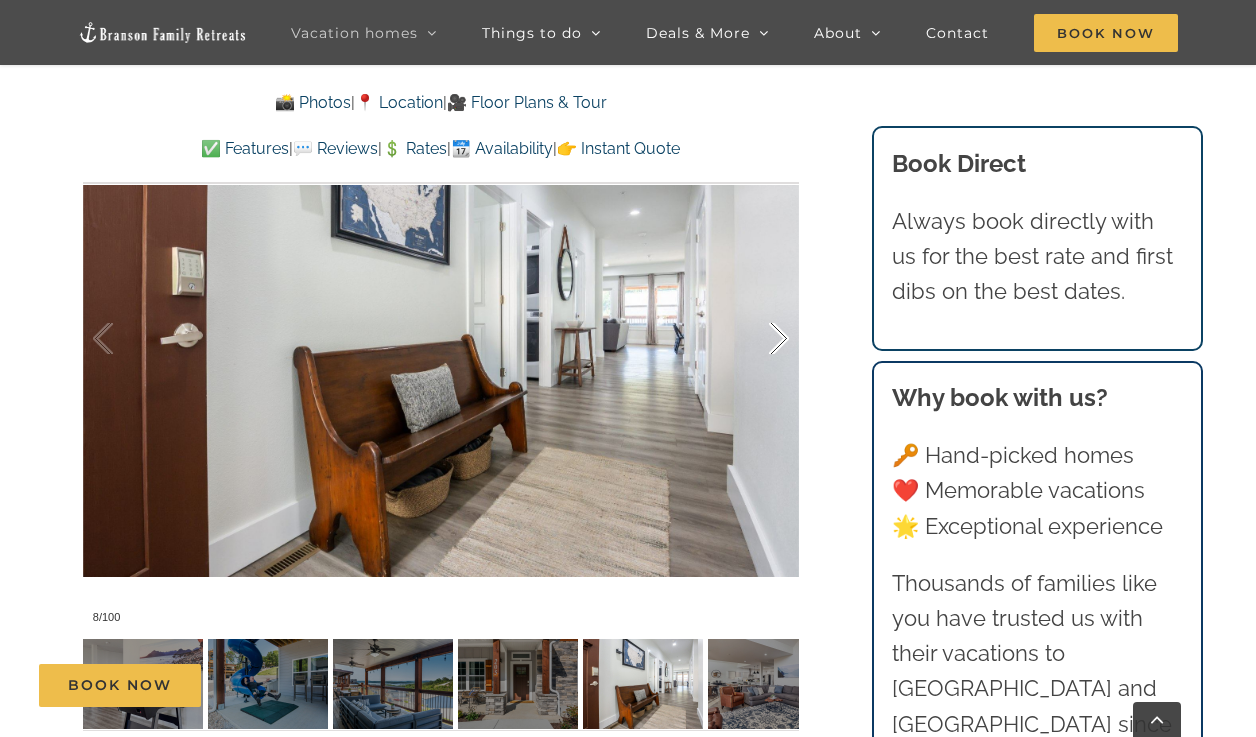 click at bounding box center [758, 339] 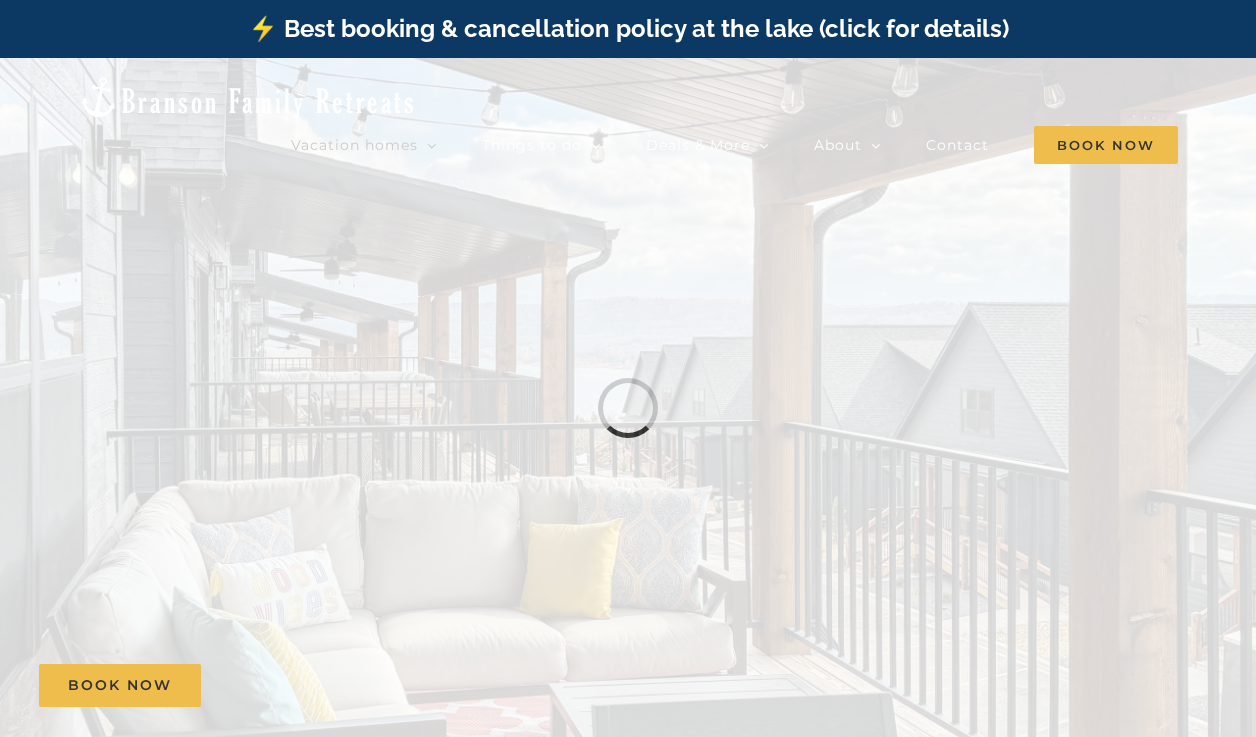 scroll, scrollTop: 0, scrollLeft: 0, axis: both 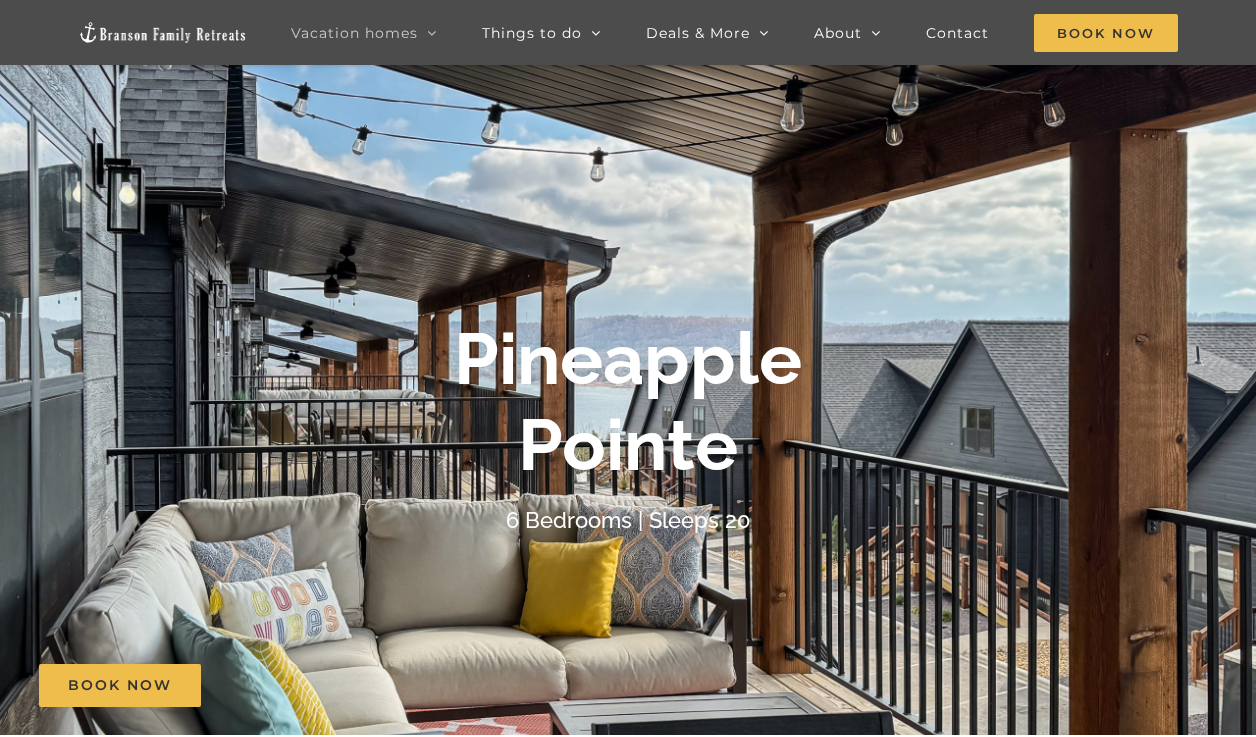 click on "Pineapple
Pointe
6 Bedrooms | Sleeps 20" at bounding box center [628, 427] 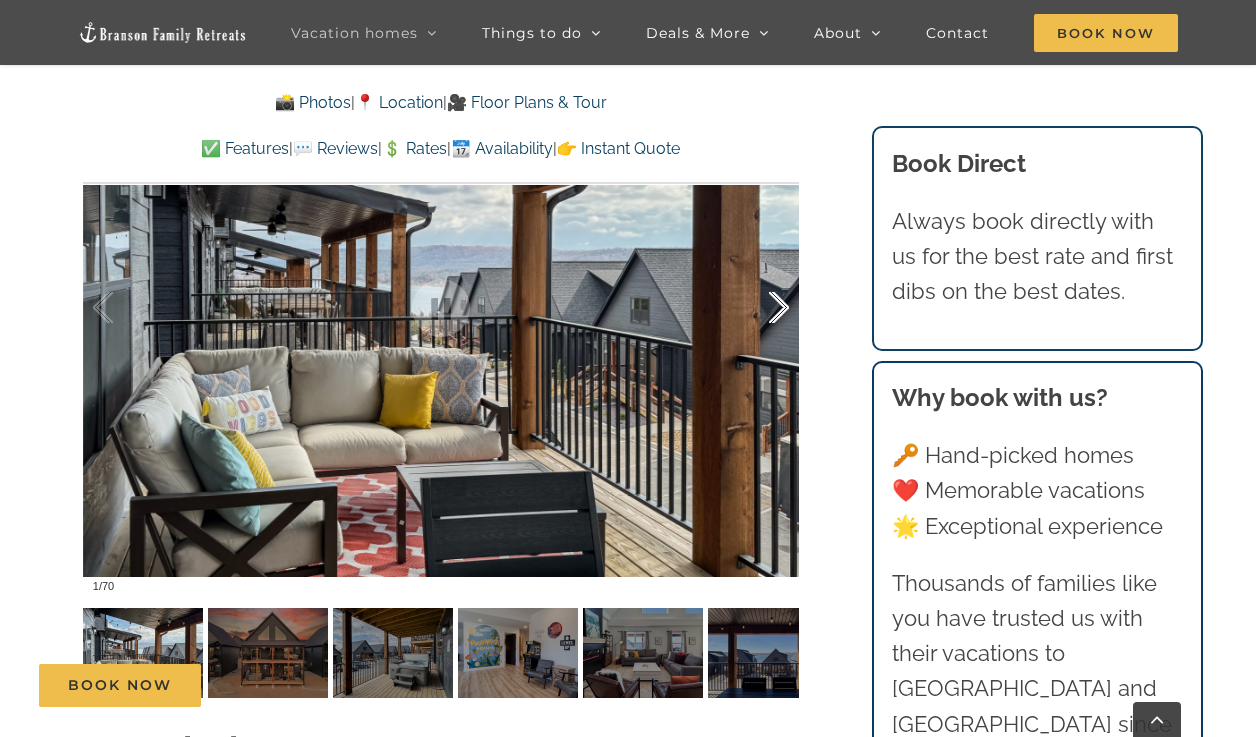 scroll, scrollTop: 1680, scrollLeft: 0, axis: vertical 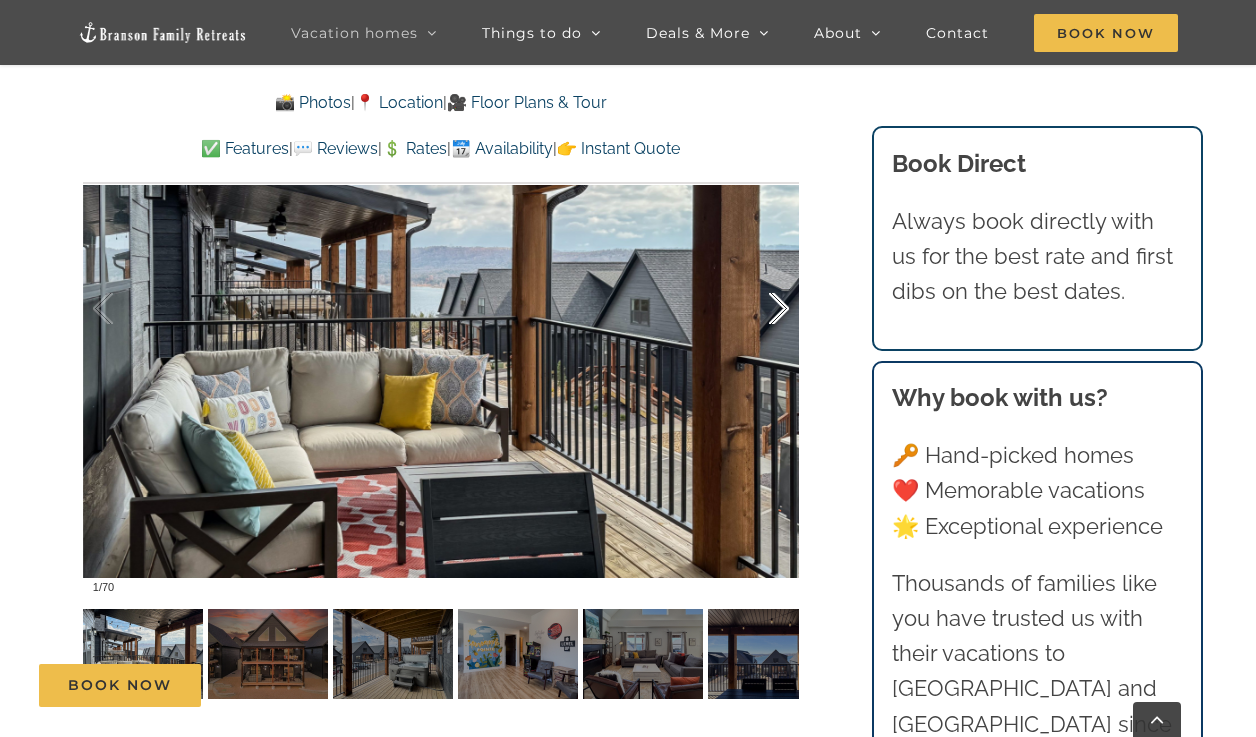 click at bounding box center [758, 309] 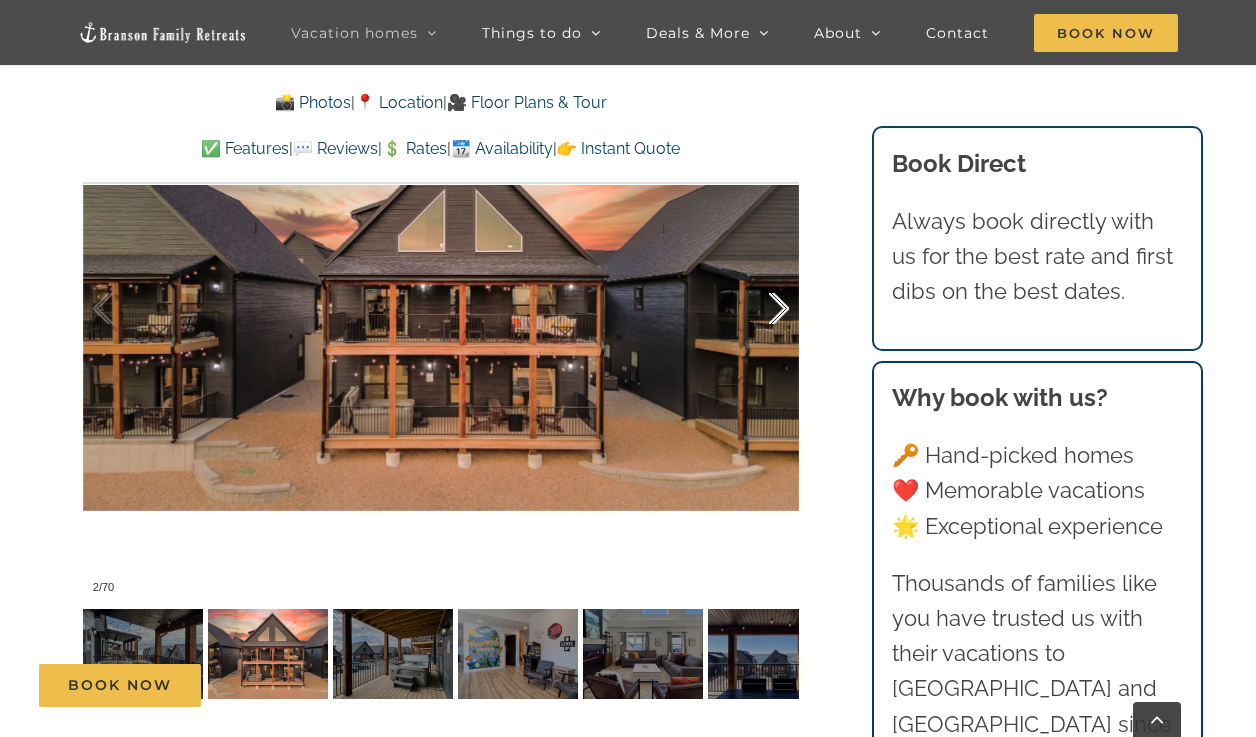 click at bounding box center [758, 309] 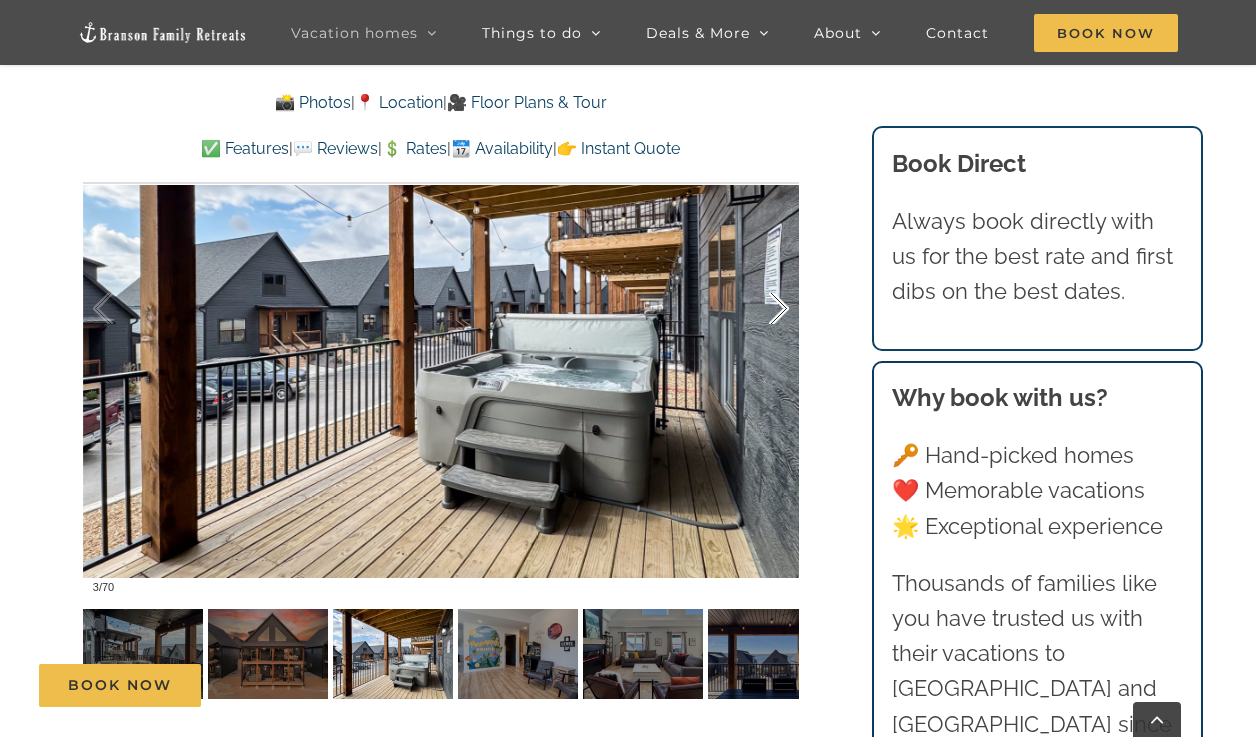 click at bounding box center (758, 309) 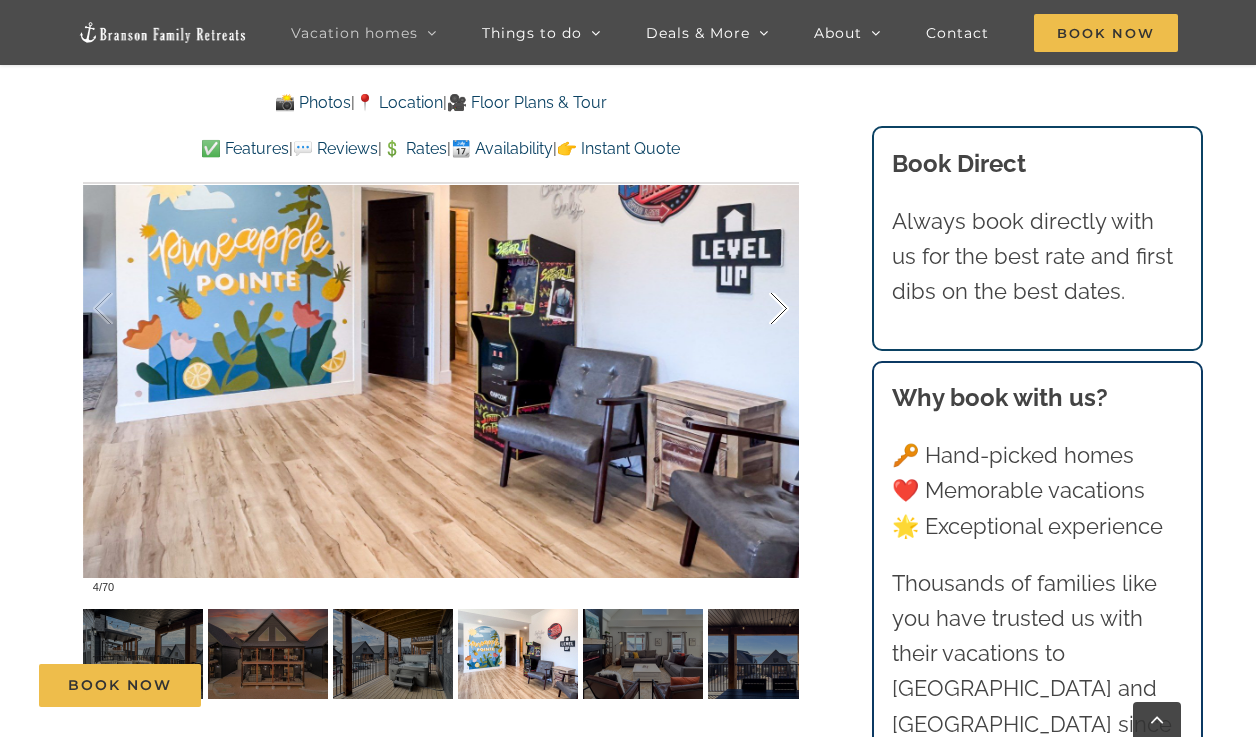 click at bounding box center [758, 309] 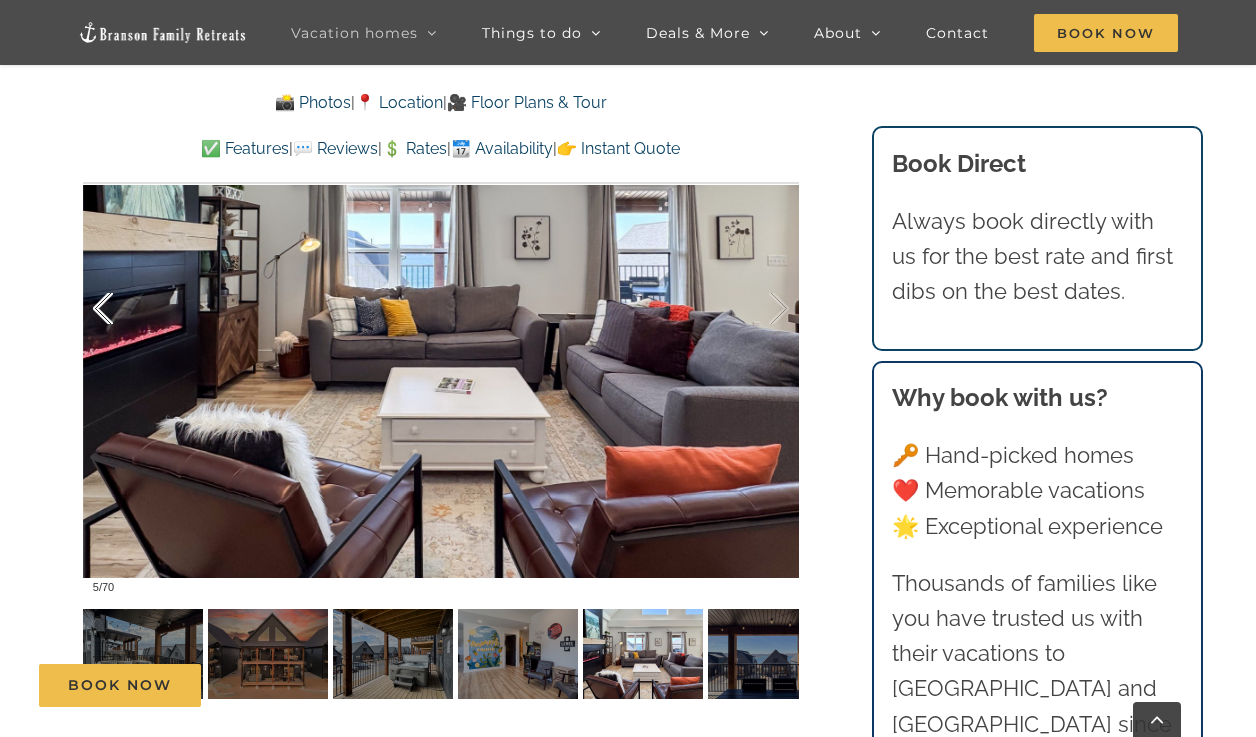 click at bounding box center (124, 309) 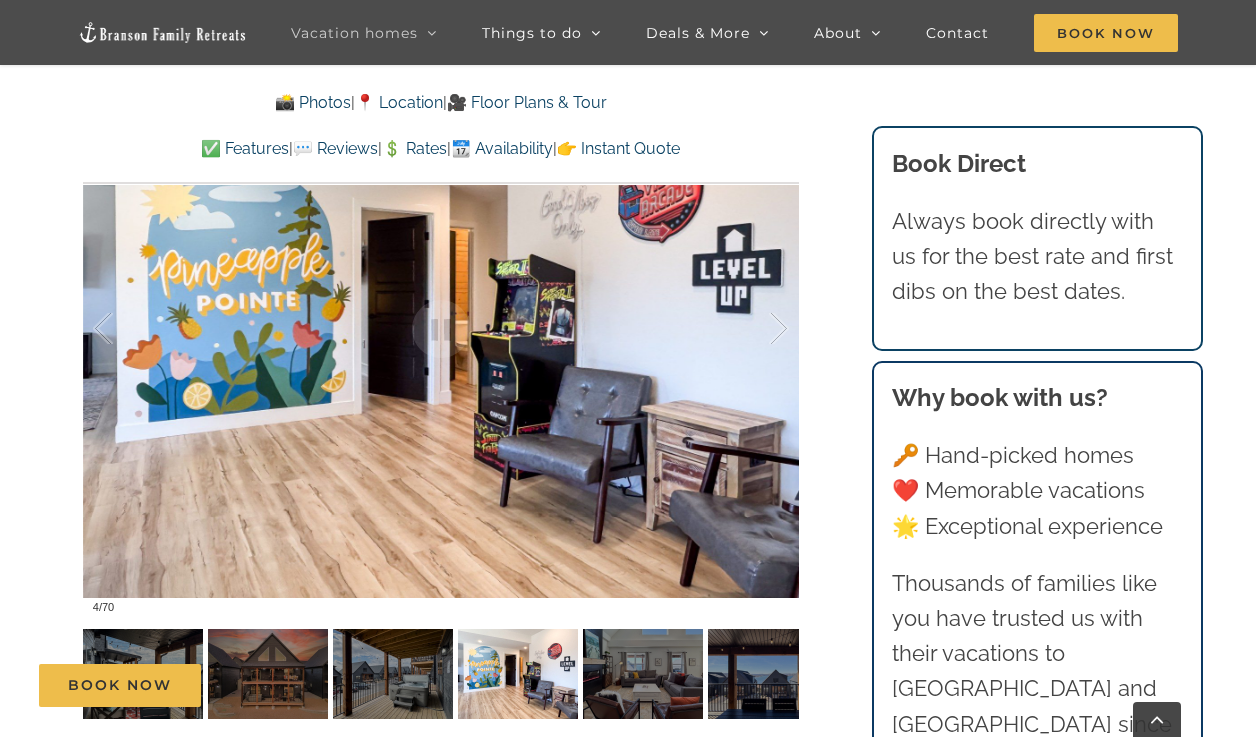scroll, scrollTop: 1656, scrollLeft: 0, axis: vertical 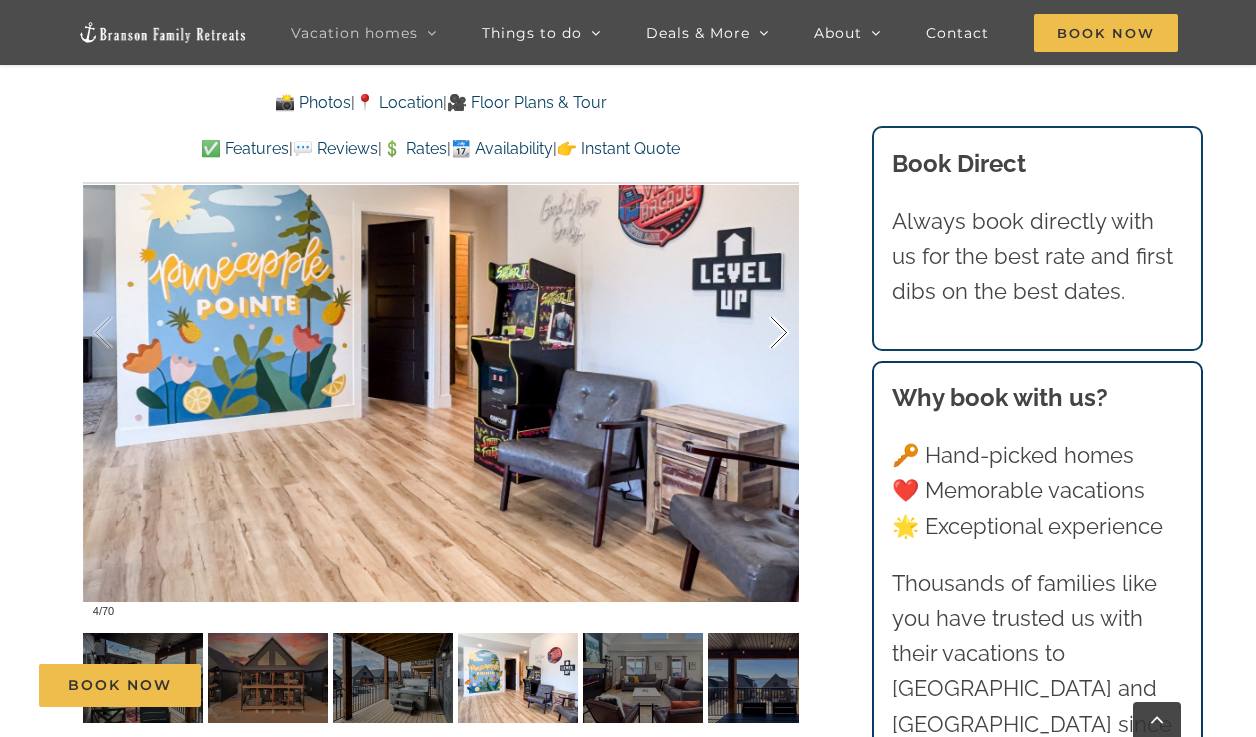 click at bounding box center (758, 333) 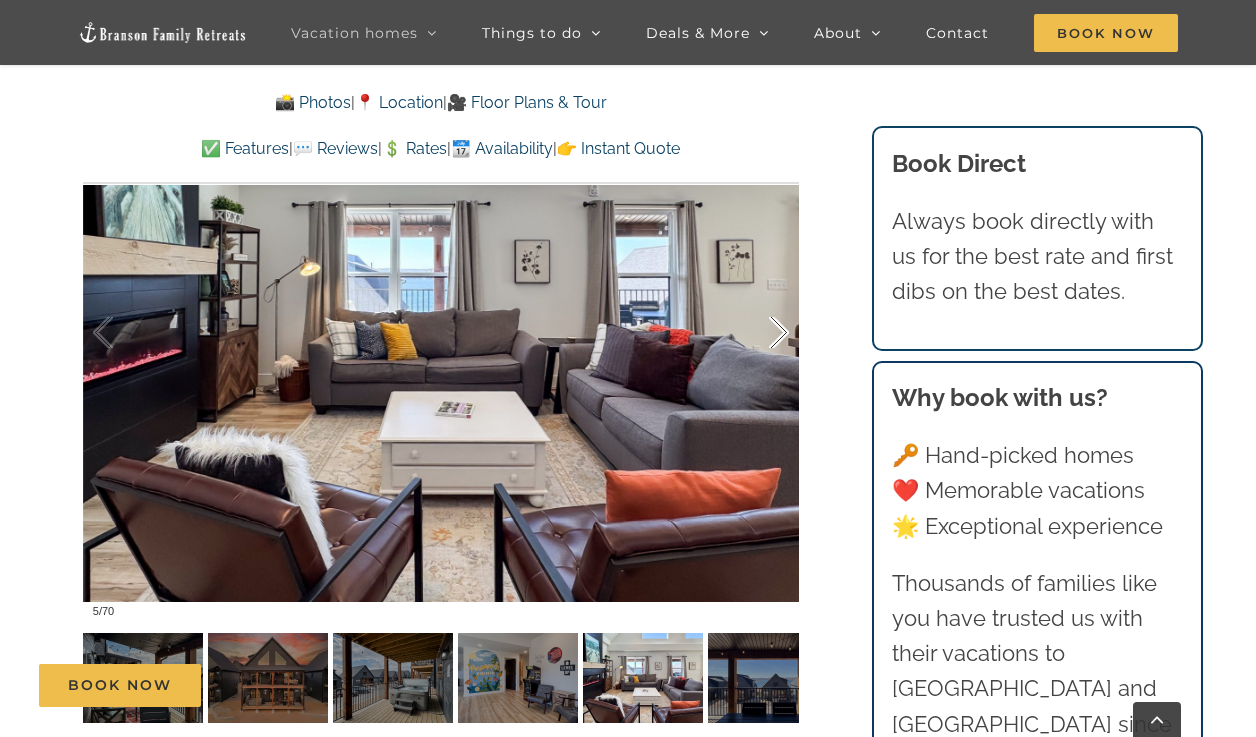 click at bounding box center (758, 333) 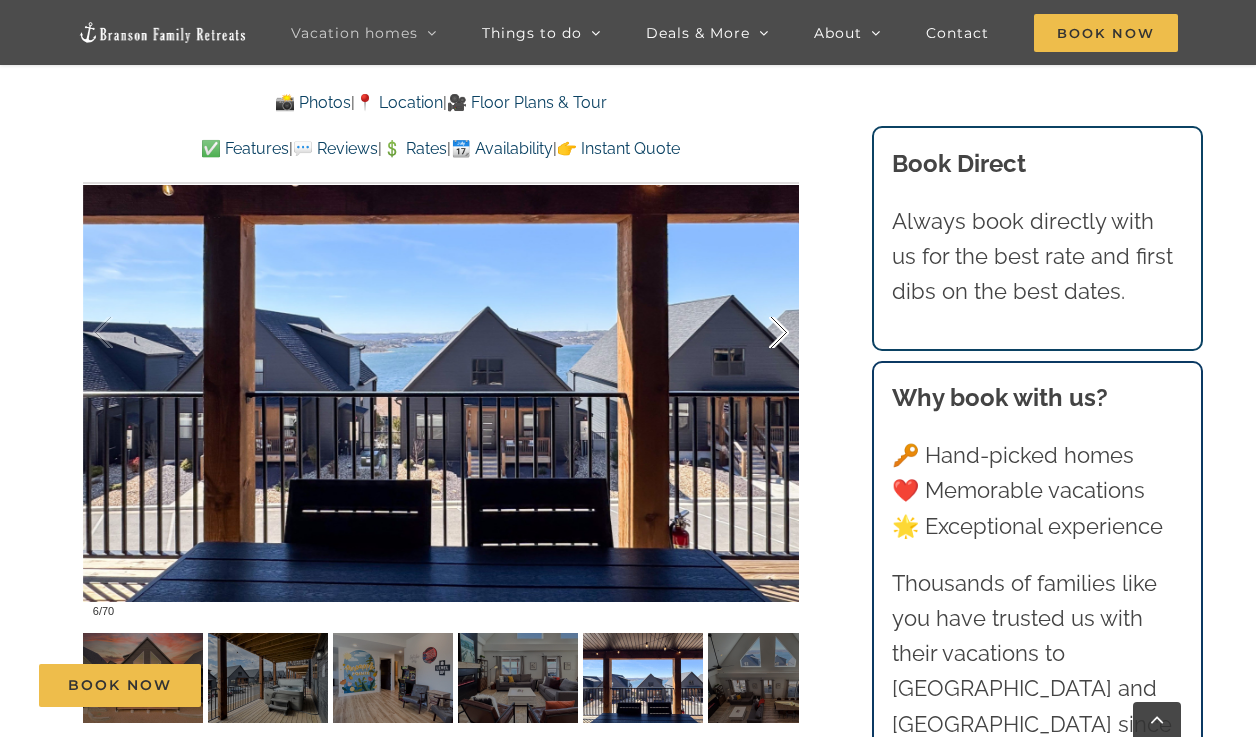 click at bounding box center [758, 333] 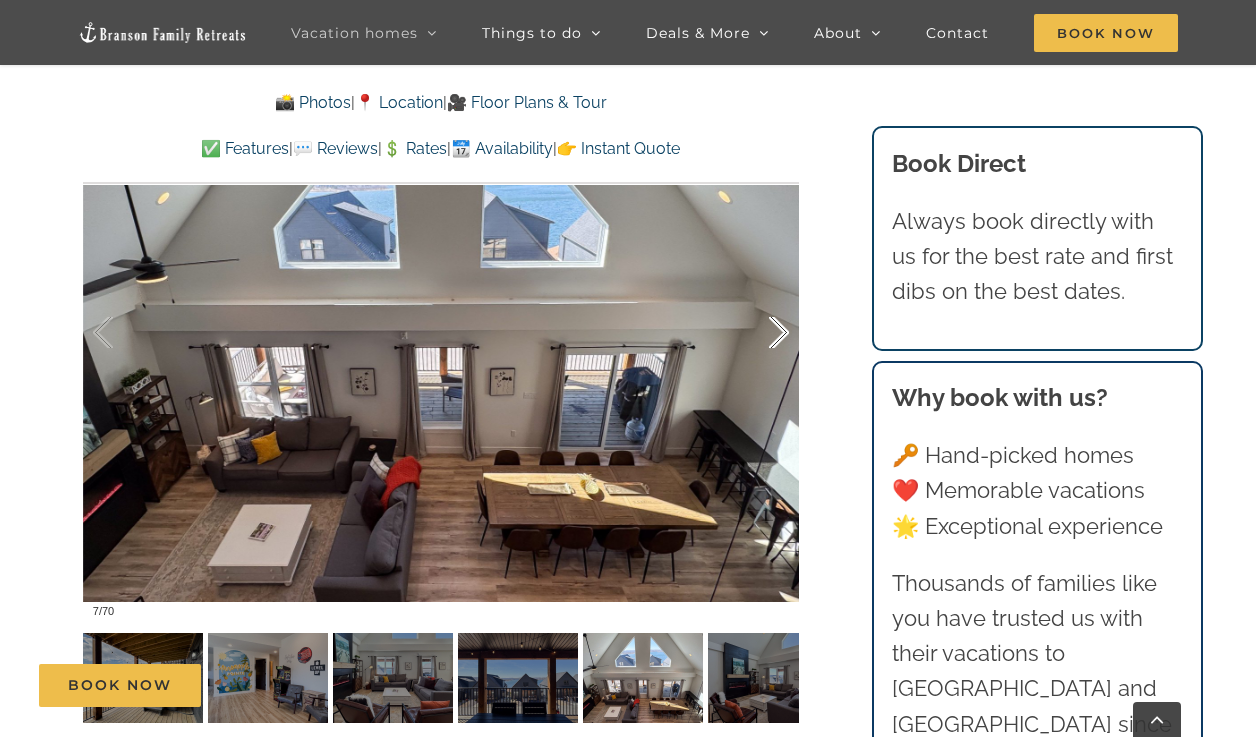 click at bounding box center [758, 333] 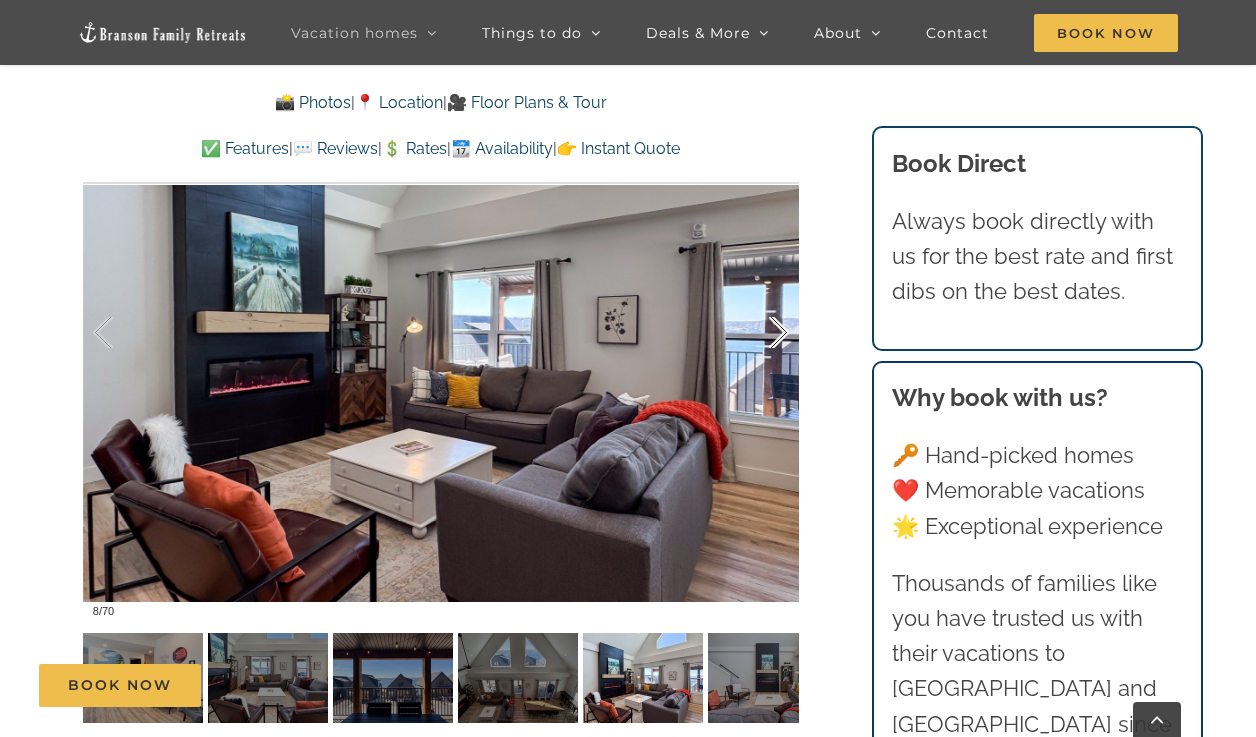 click at bounding box center (758, 333) 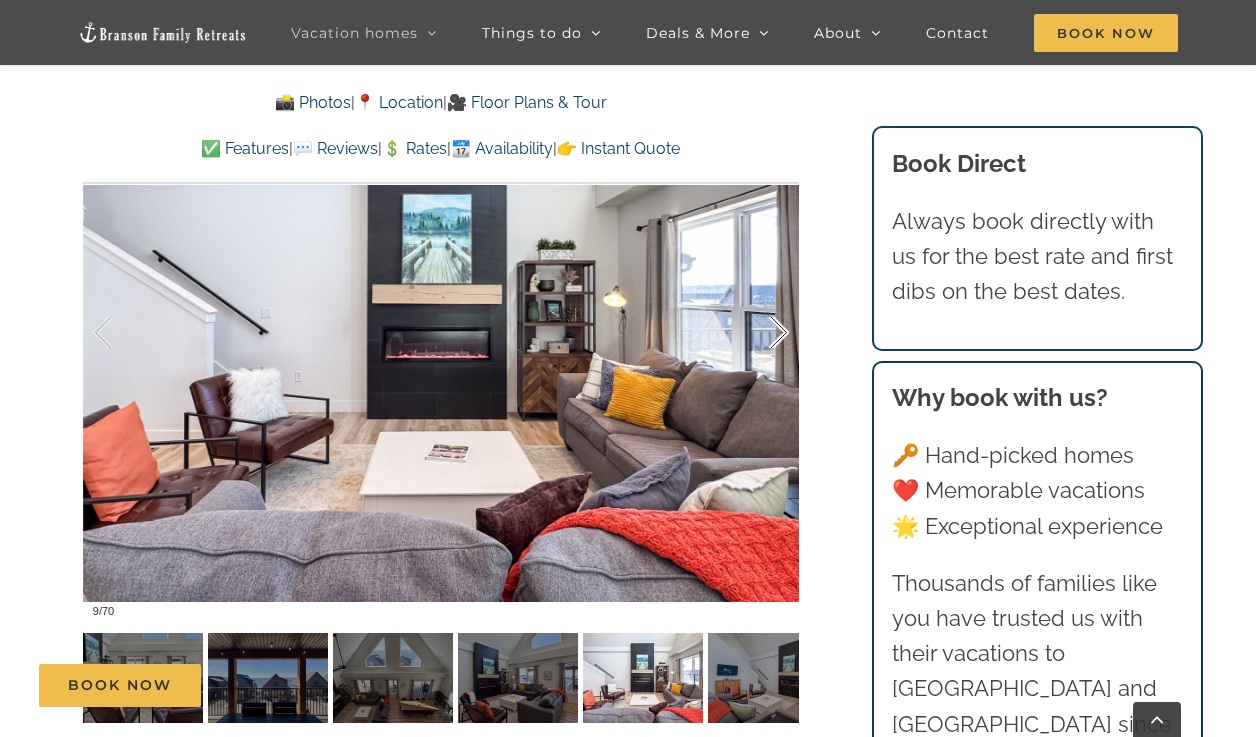 click at bounding box center [758, 333] 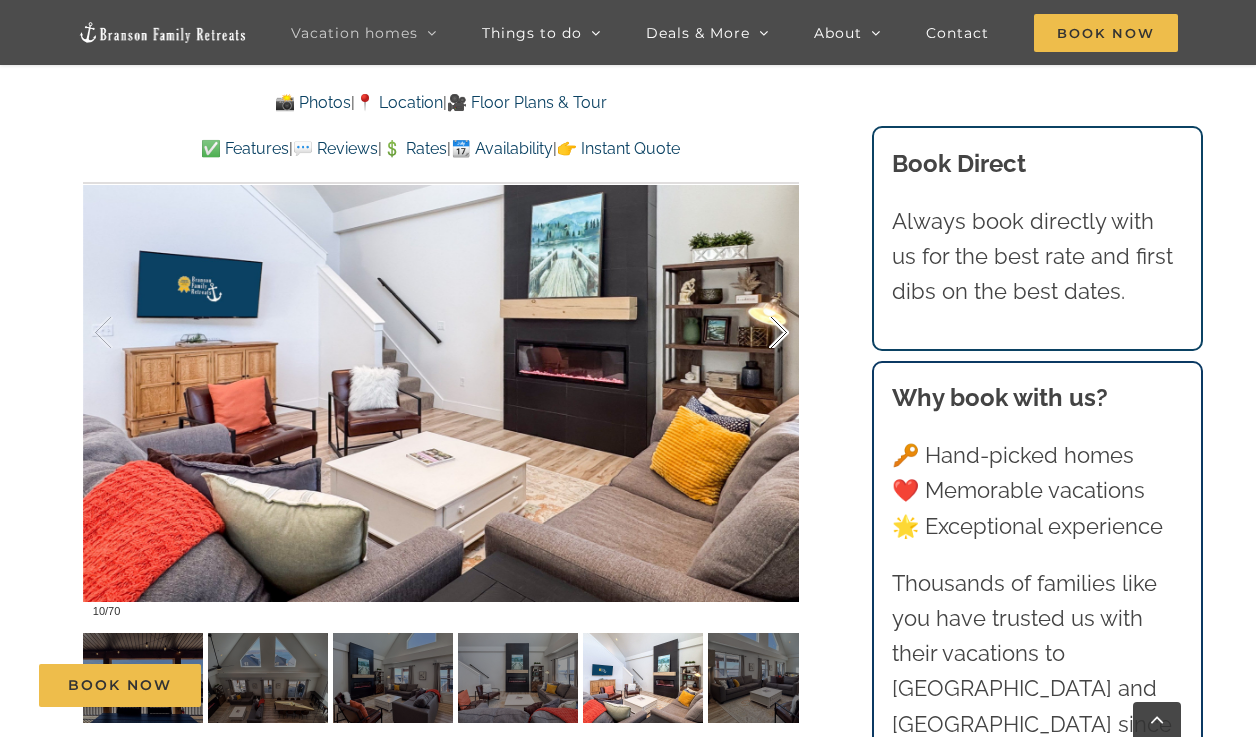 click at bounding box center (758, 333) 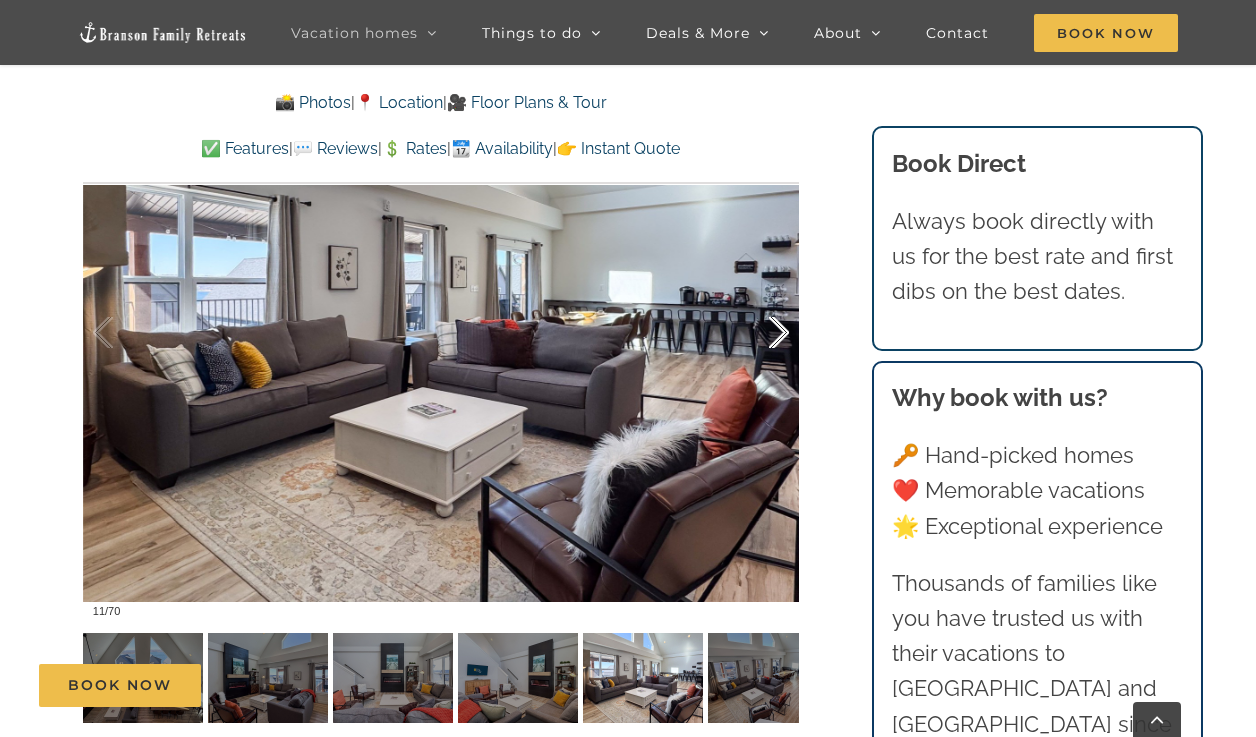 click at bounding box center (758, 333) 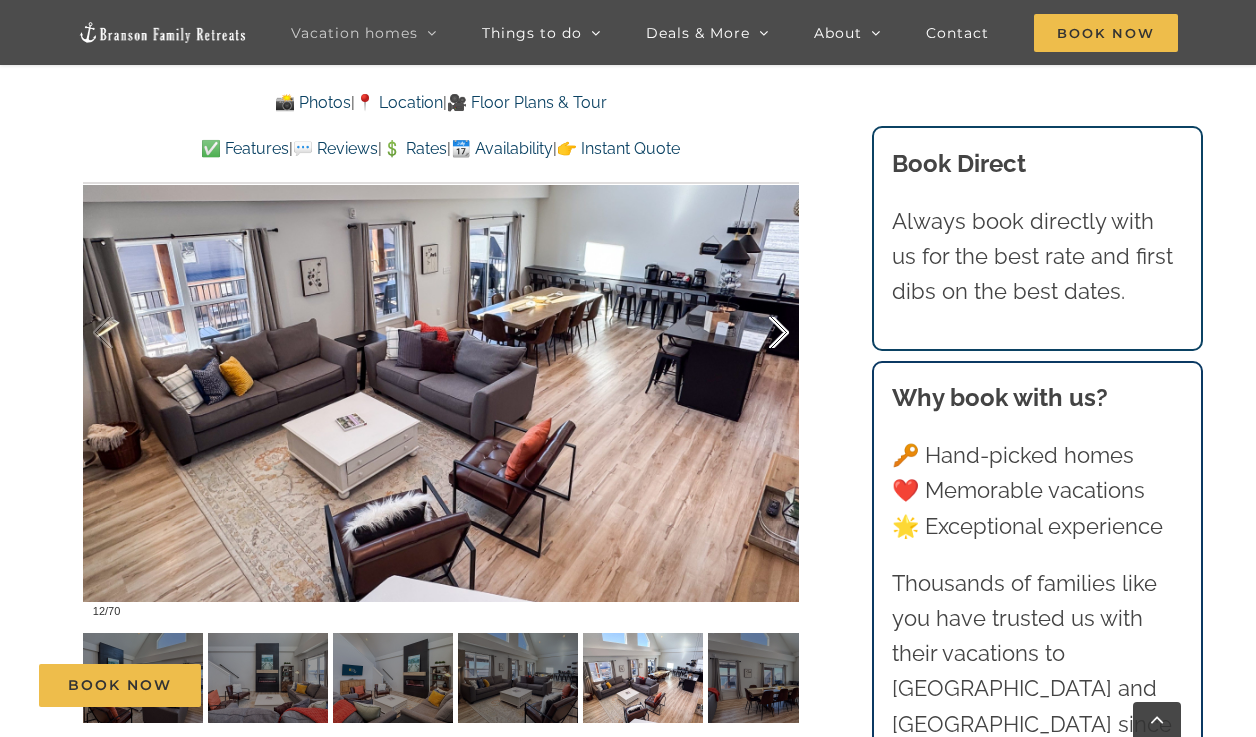 click at bounding box center (758, 333) 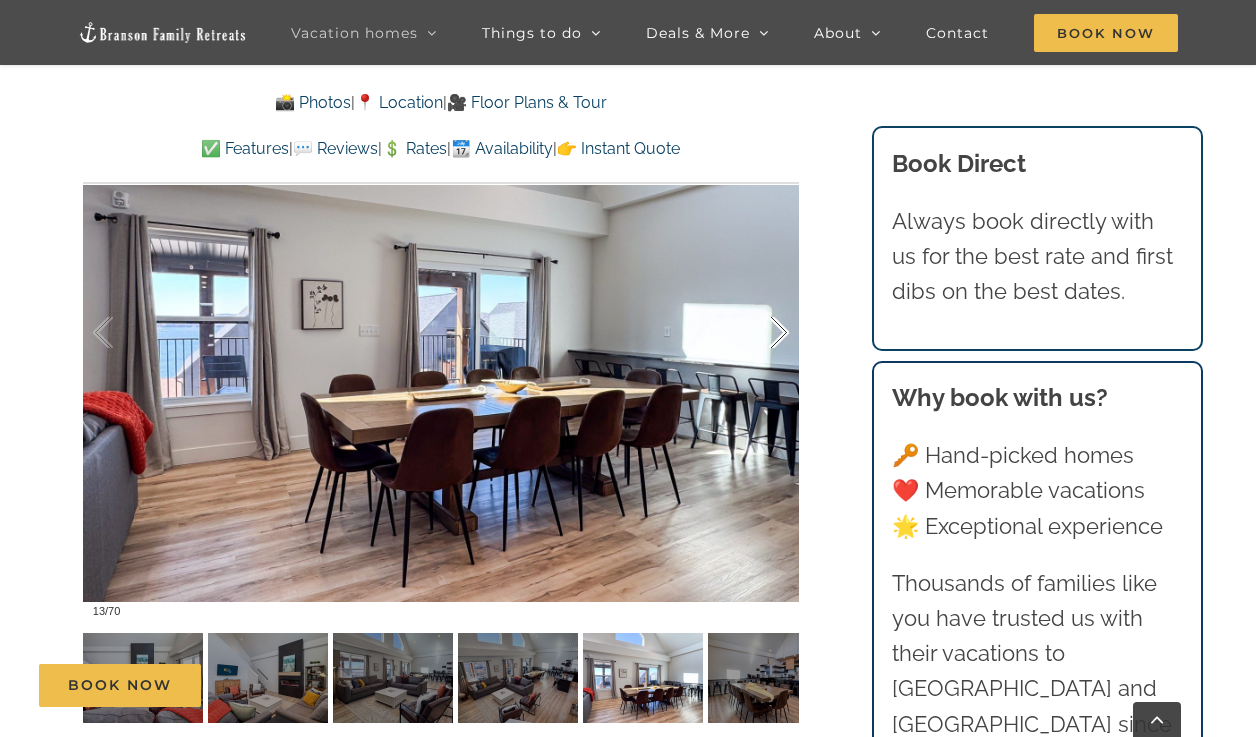 click at bounding box center [758, 333] 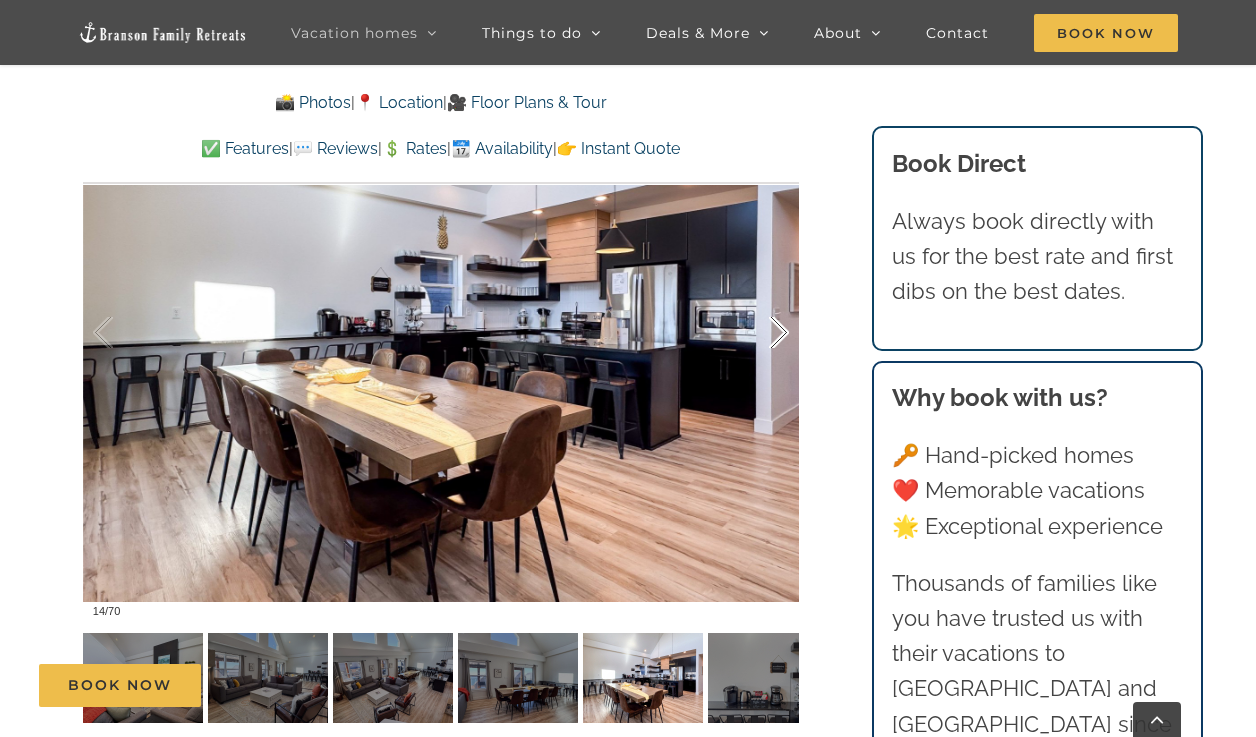 click at bounding box center (758, 333) 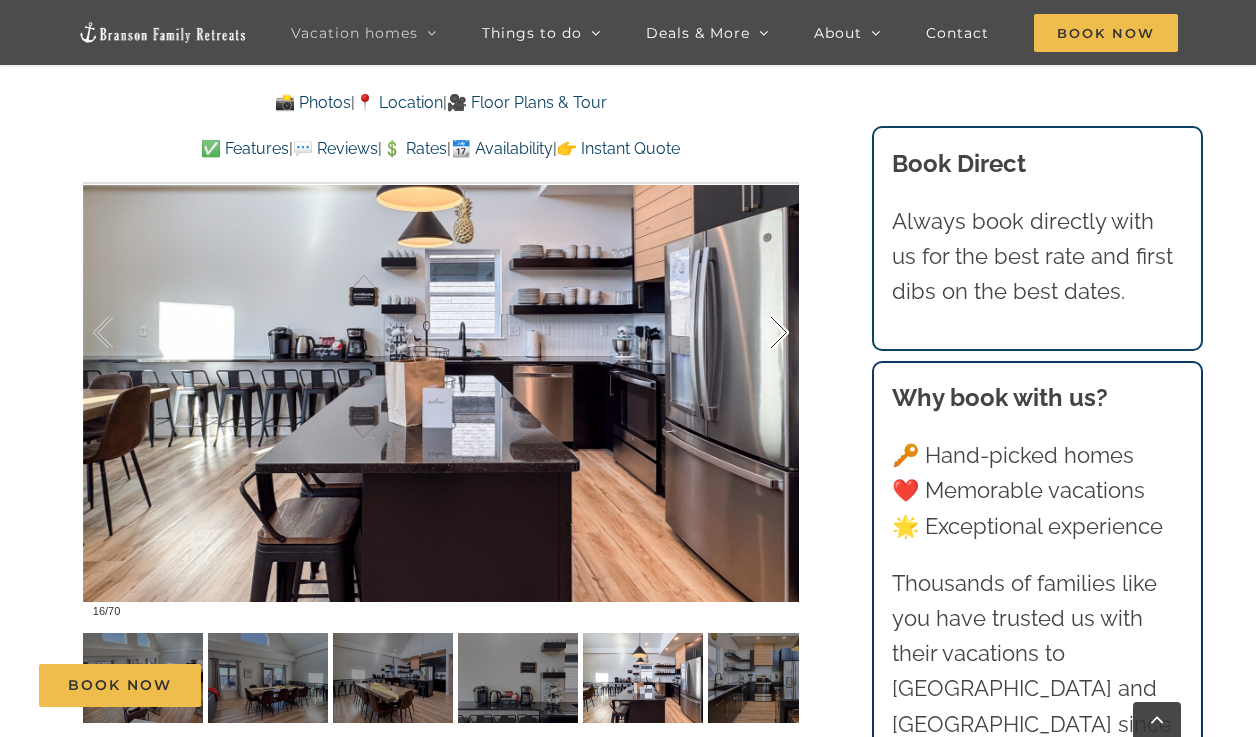 click at bounding box center [758, 333] 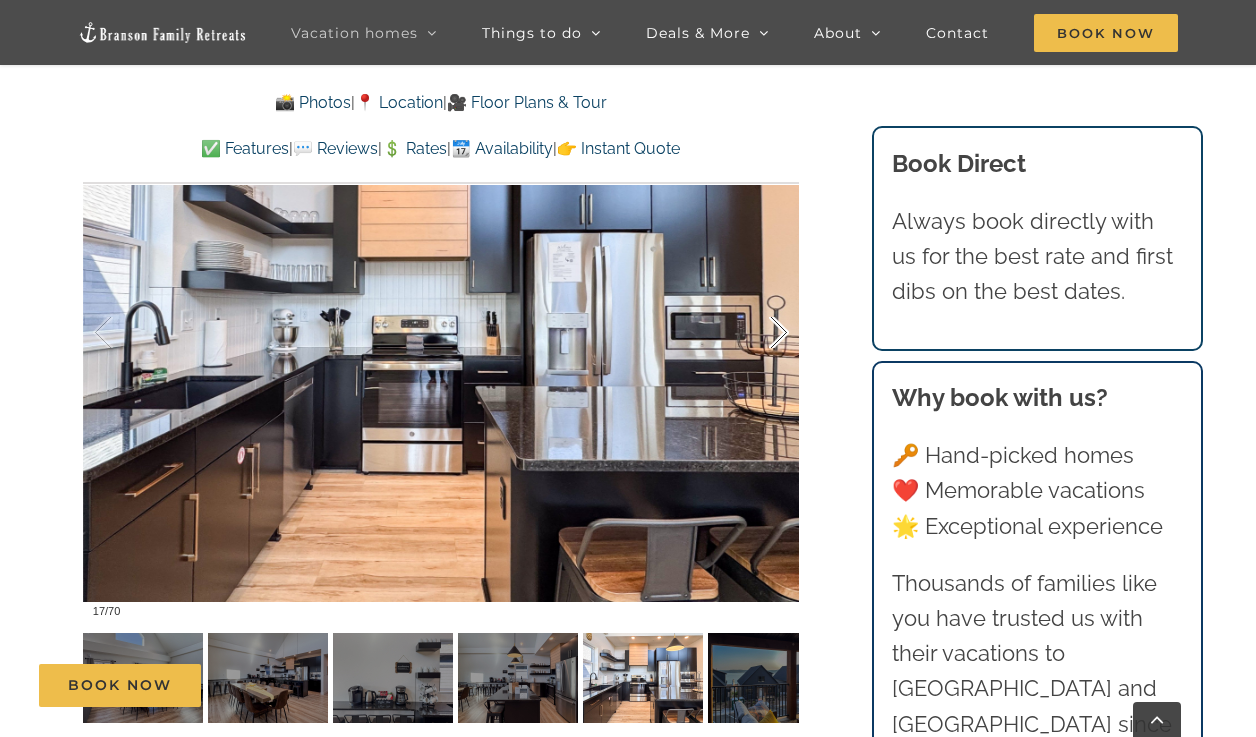 click at bounding box center (758, 333) 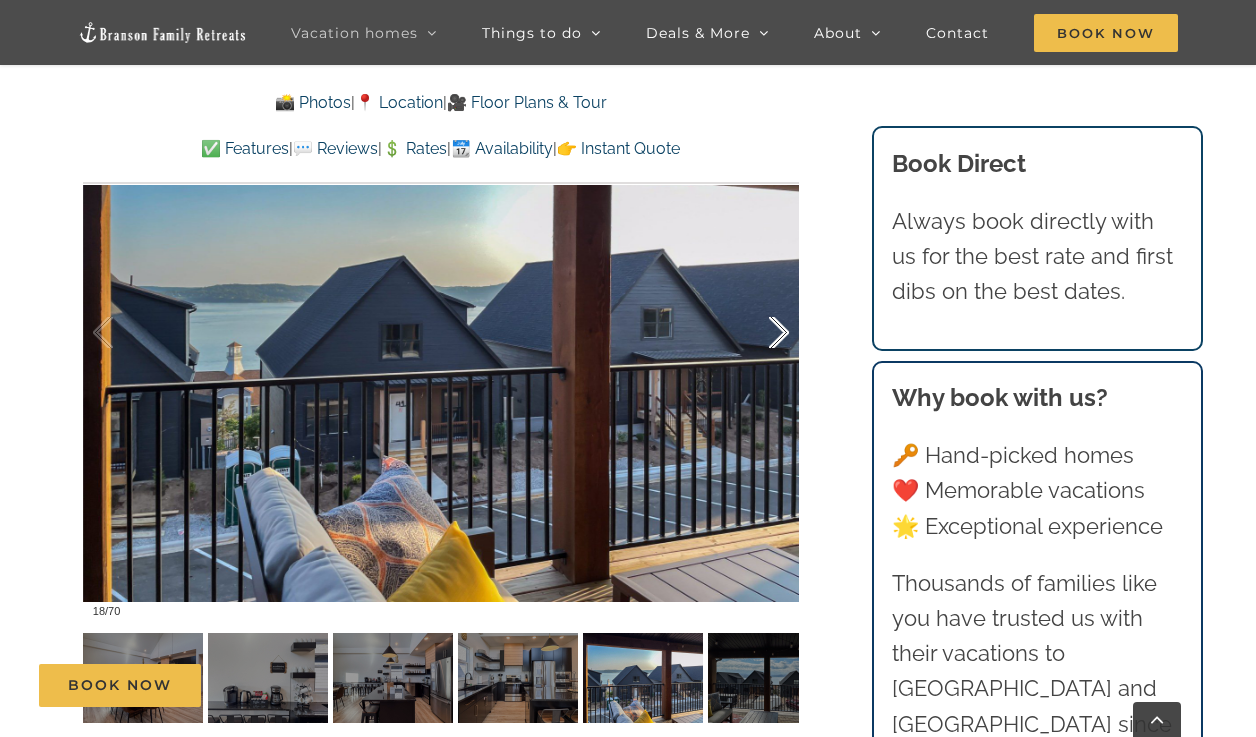 click at bounding box center [758, 333] 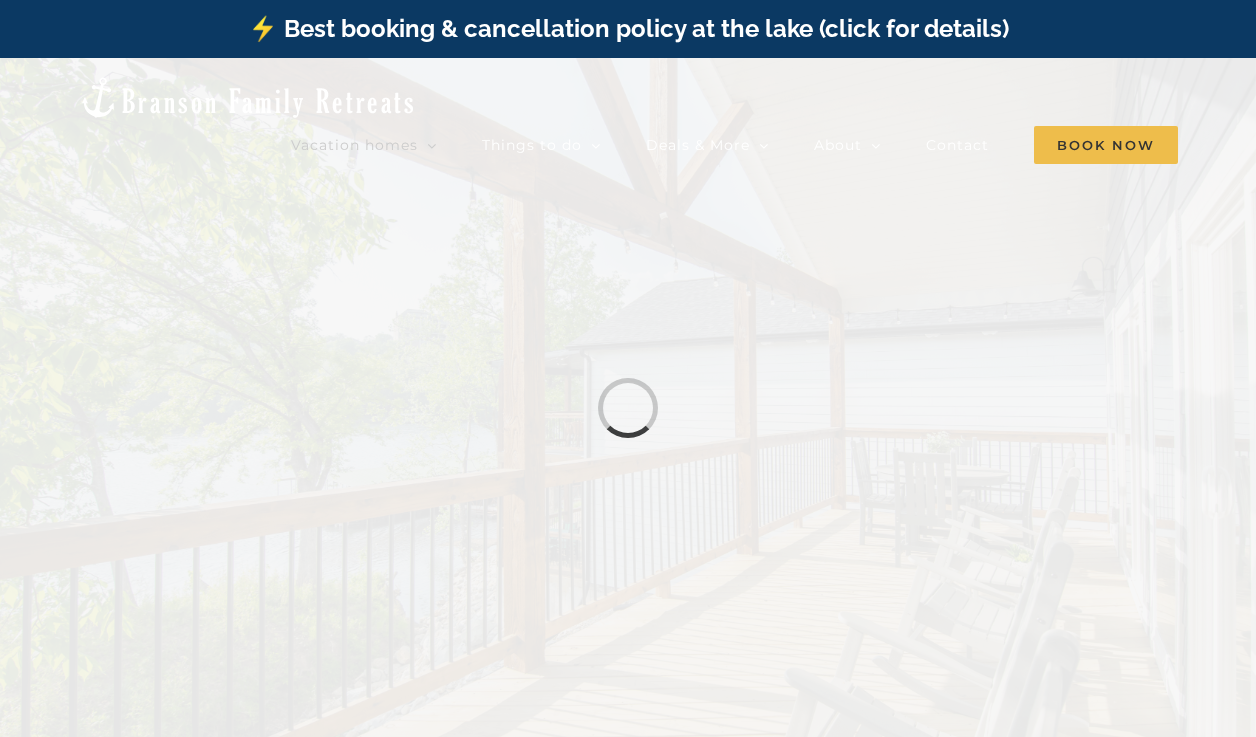 scroll, scrollTop: 0, scrollLeft: 0, axis: both 